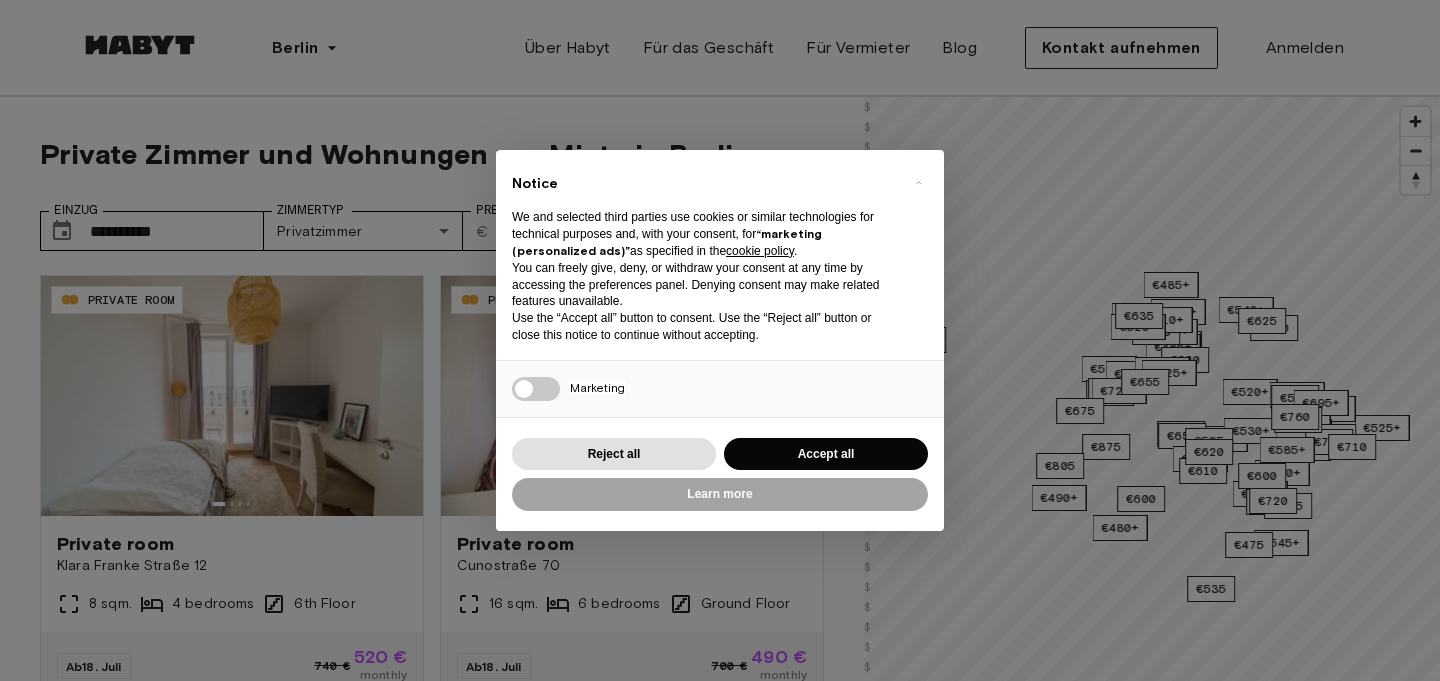 scroll, scrollTop: 0, scrollLeft: 0, axis: both 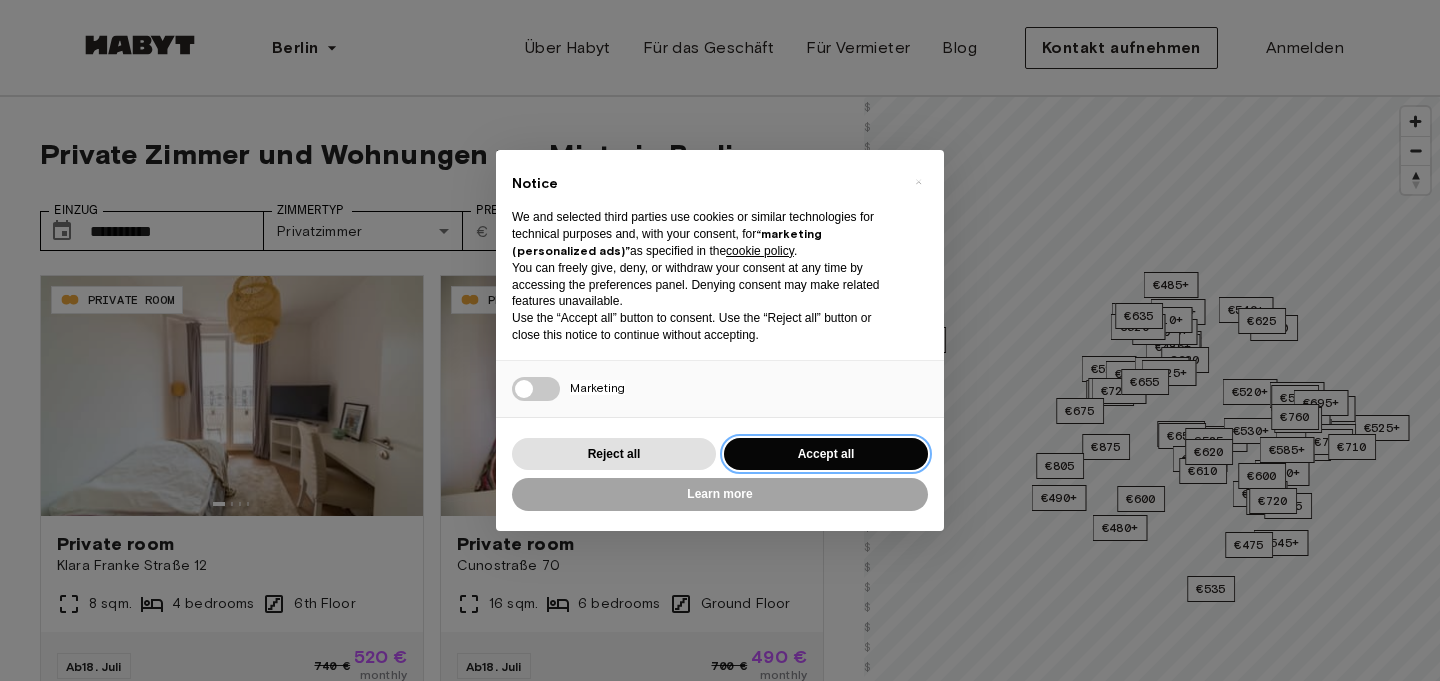click on "Accept all" at bounding box center (826, 454) 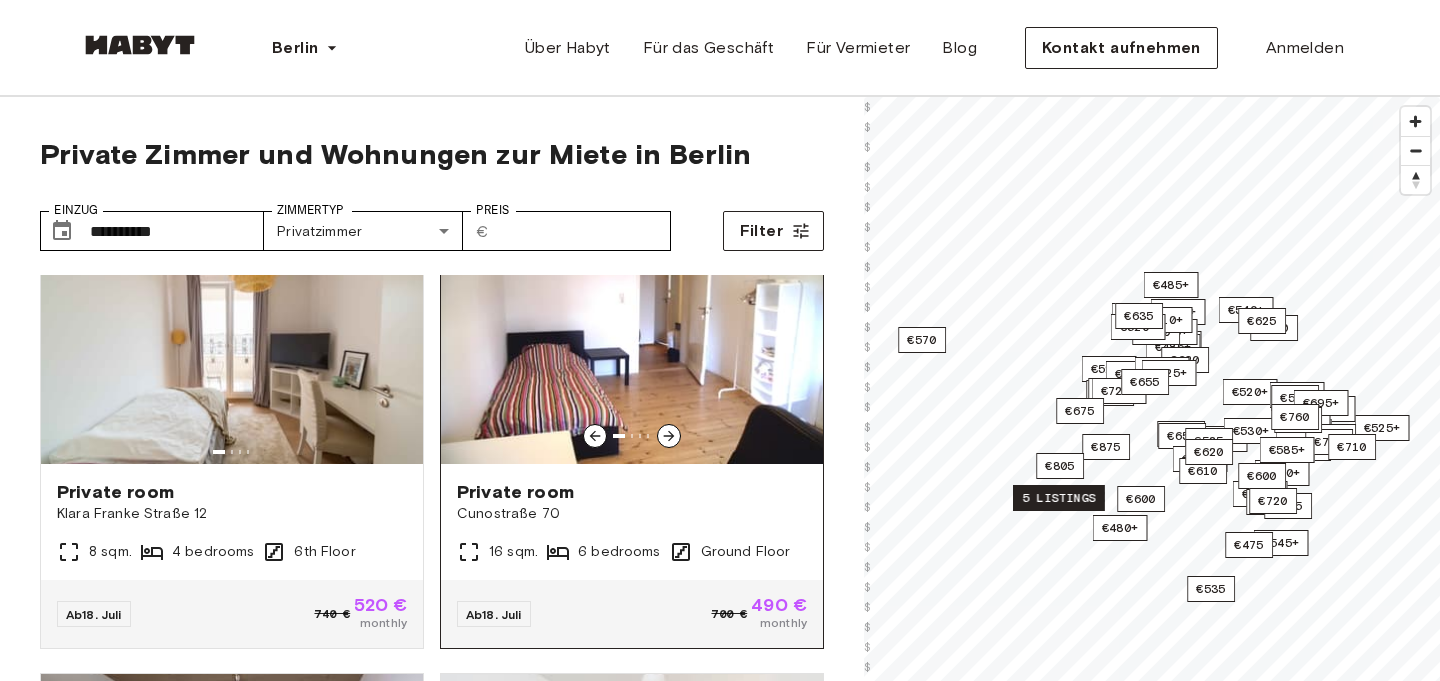 scroll, scrollTop: 43, scrollLeft: 0, axis: vertical 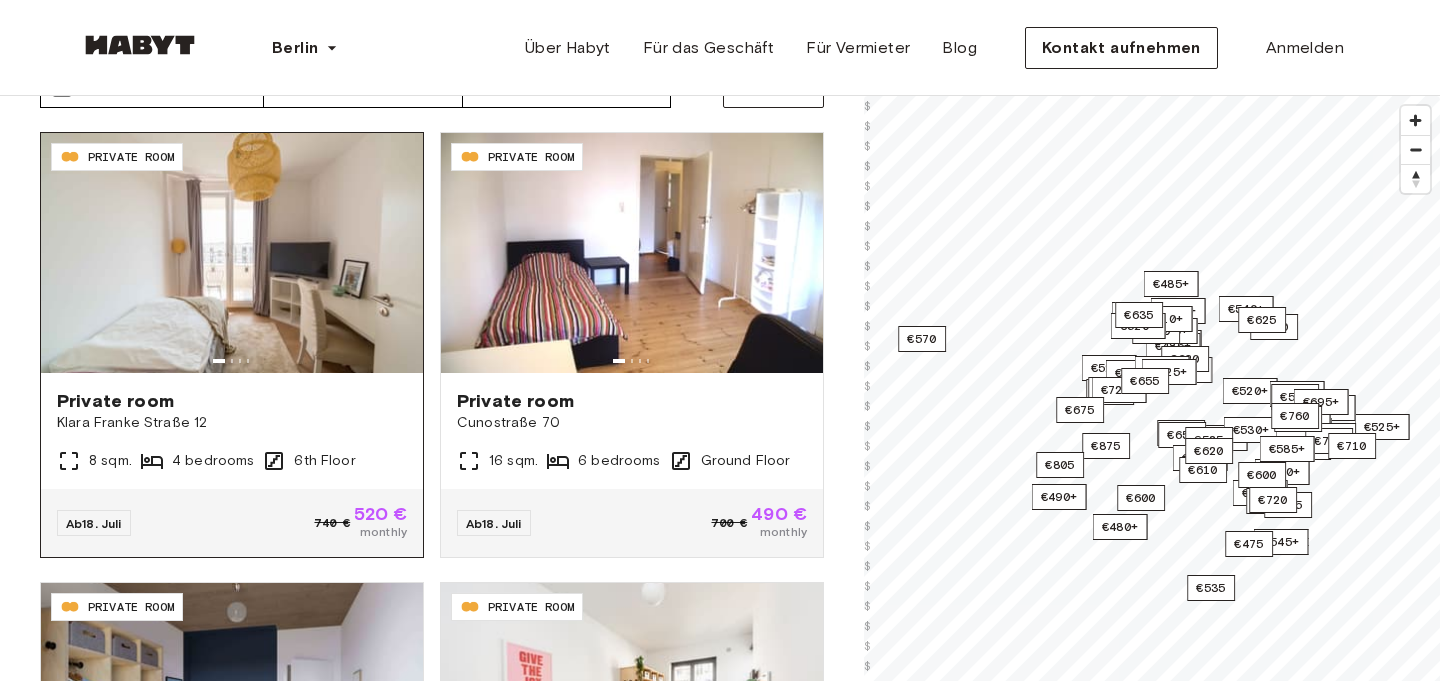 click on "Private room" at bounding box center (232, 401) 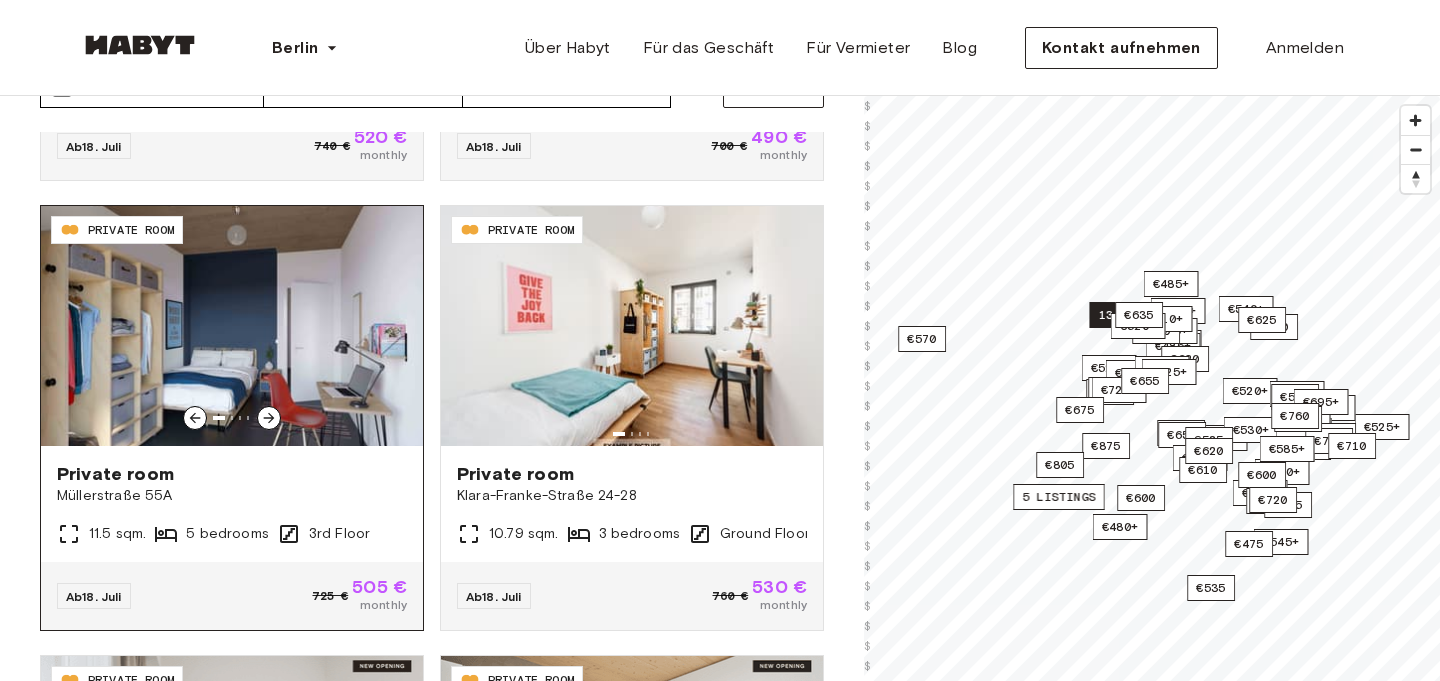 scroll, scrollTop: 383, scrollLeft: 0, axis: vertical 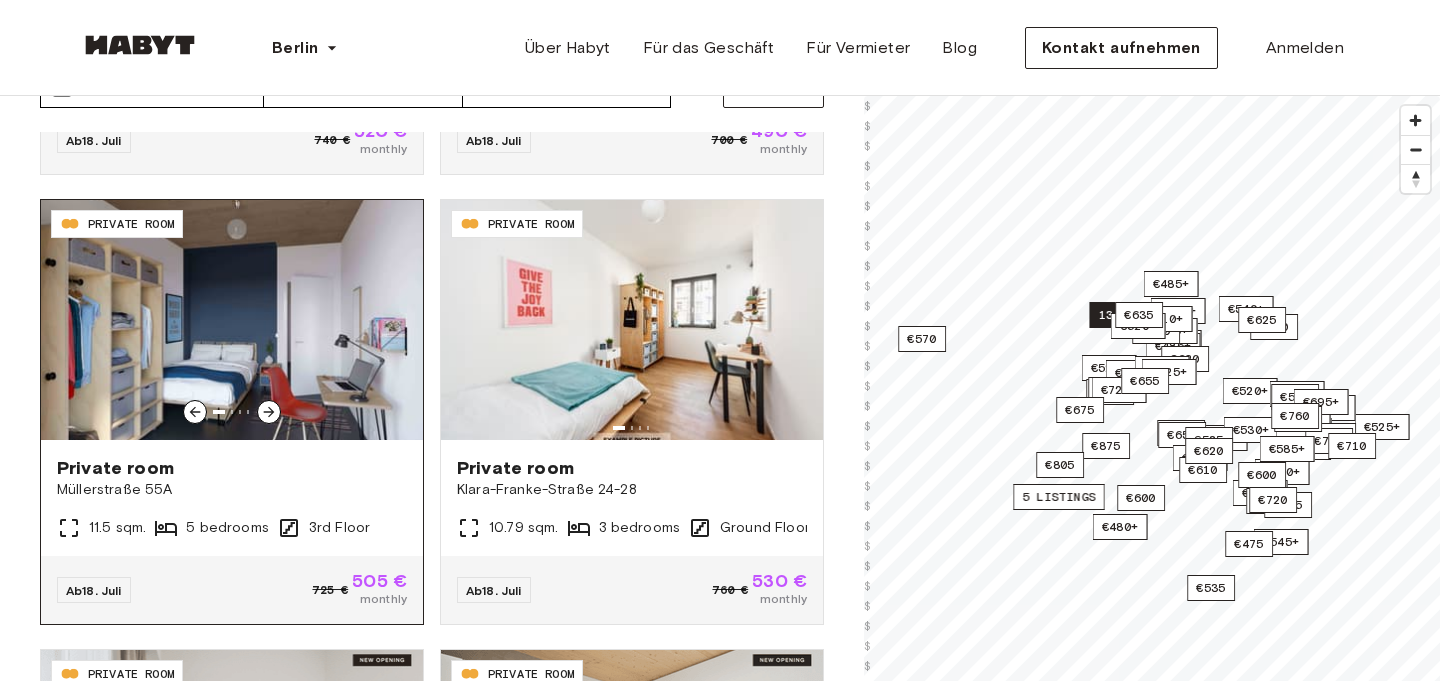 click on "Private room" at bounding box center [232, 468] 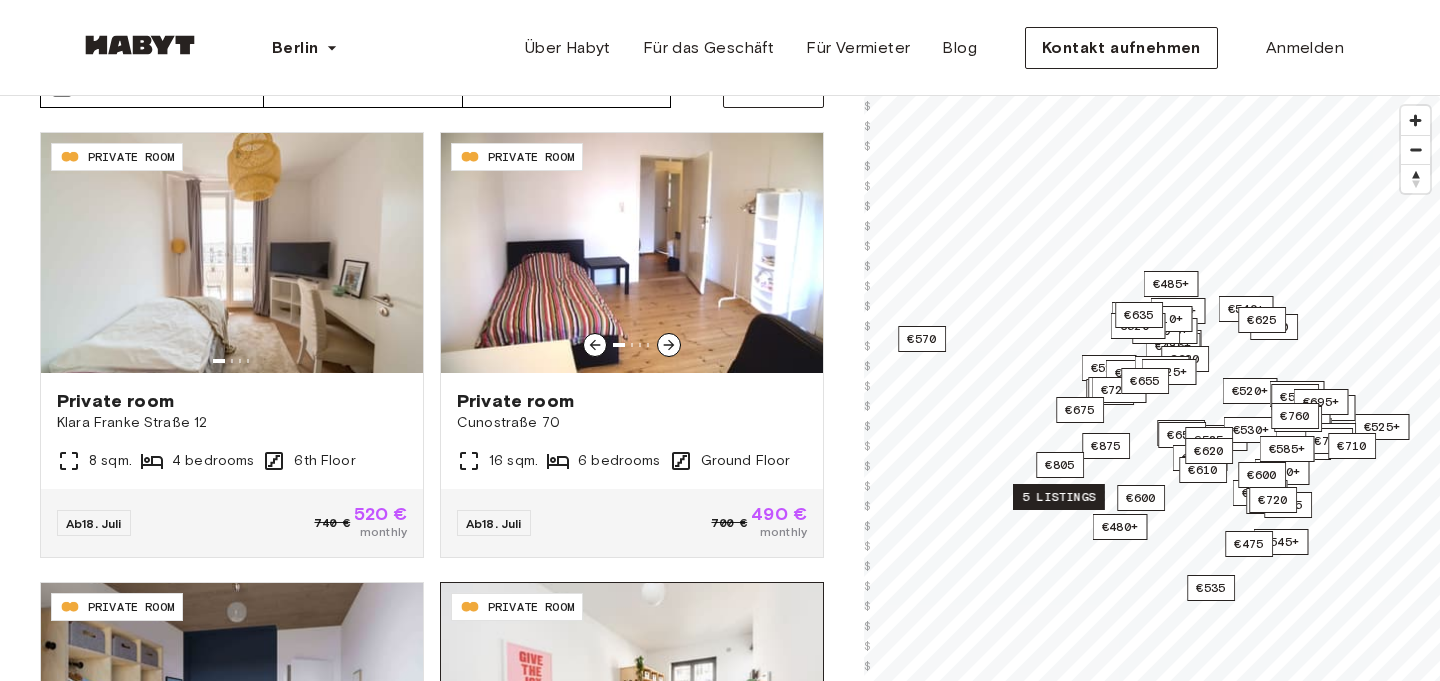 scroll, scrollTop: 106, scrollLeft: 0, axis: vertical 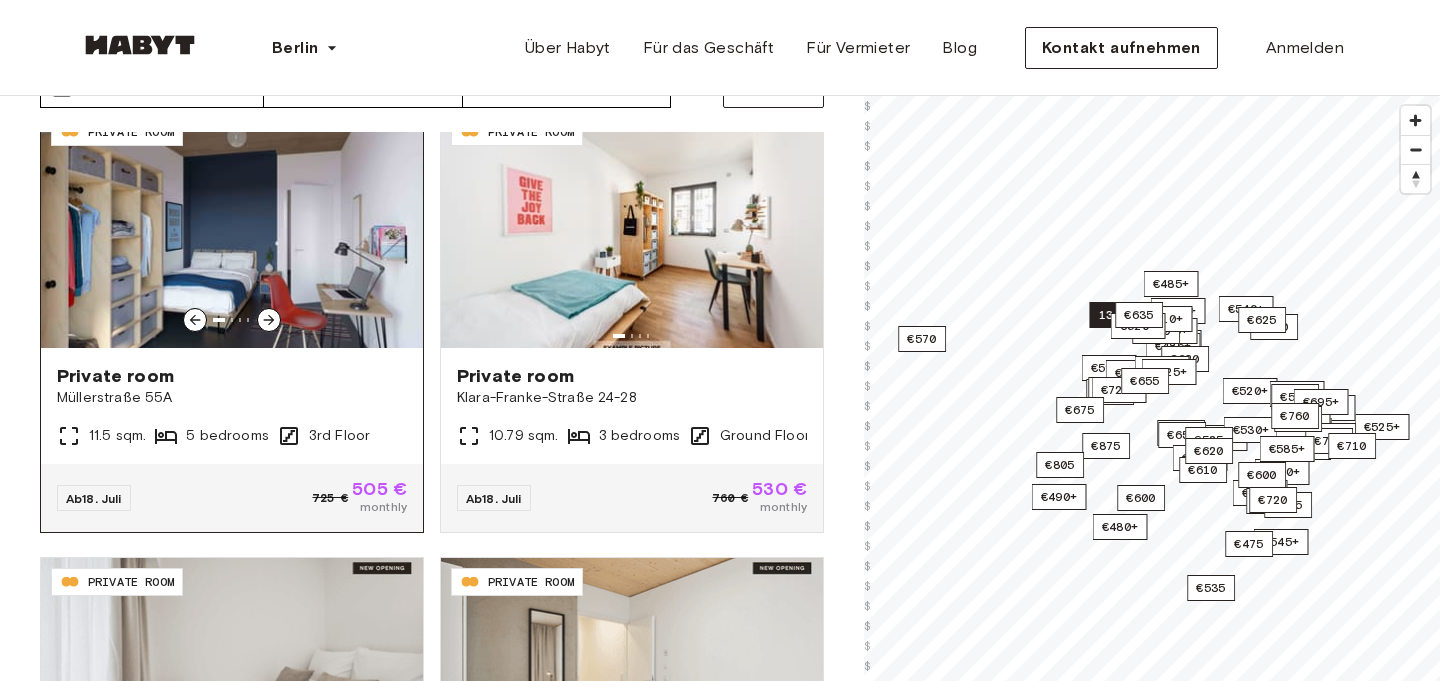 click on "Private room" at bounding box center [232, 376] 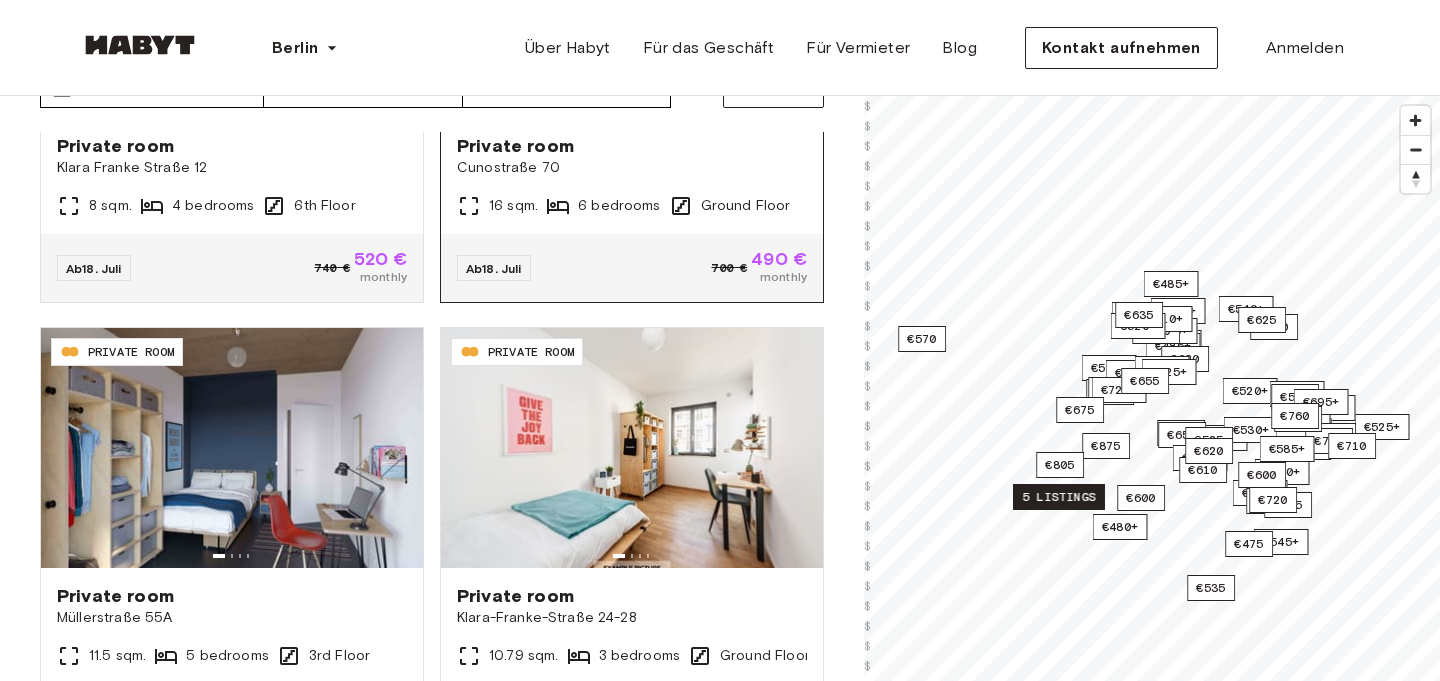 scroll, scrollTop: 450, scrollLeft: 0, axis: vertical 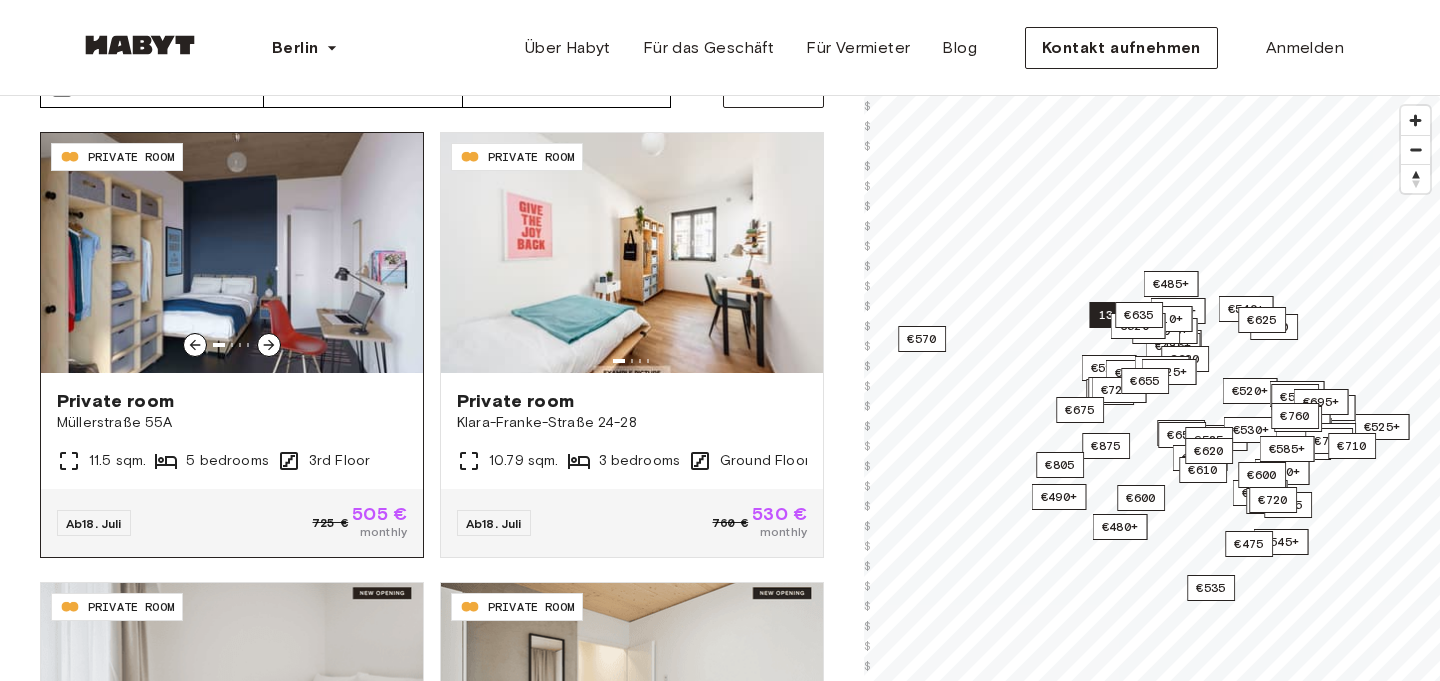 click on "Private room" at bounding box center [232, 401] 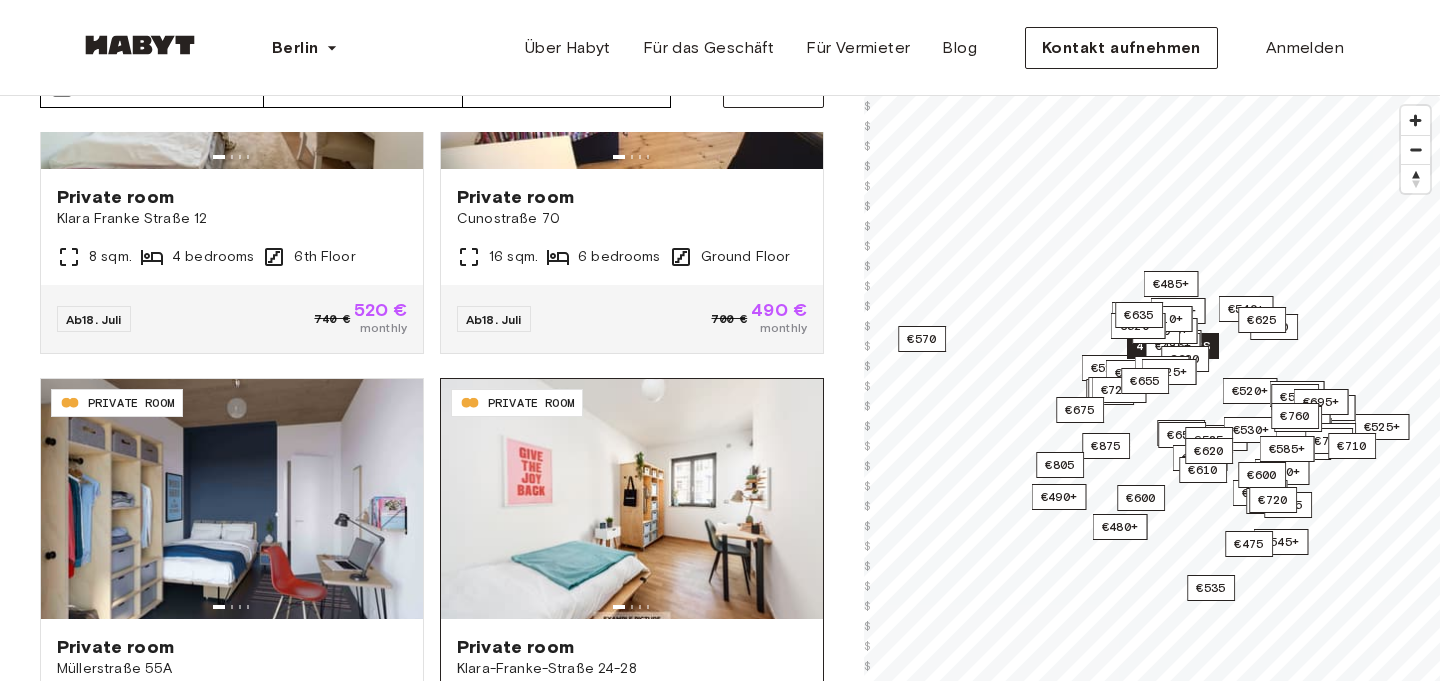 scroll, scrollTop: 0, scrollLeft: 0, axis: both 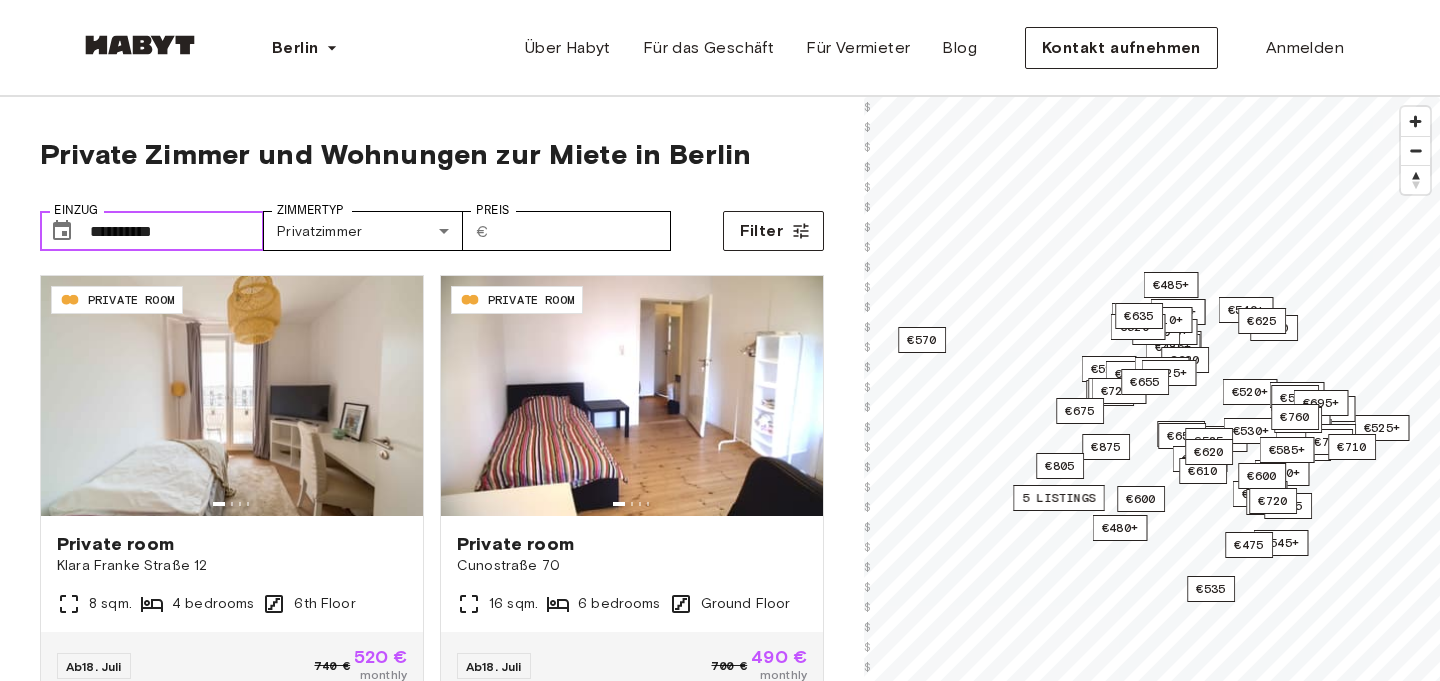 click on "**********" at bounding box center (177, 231) 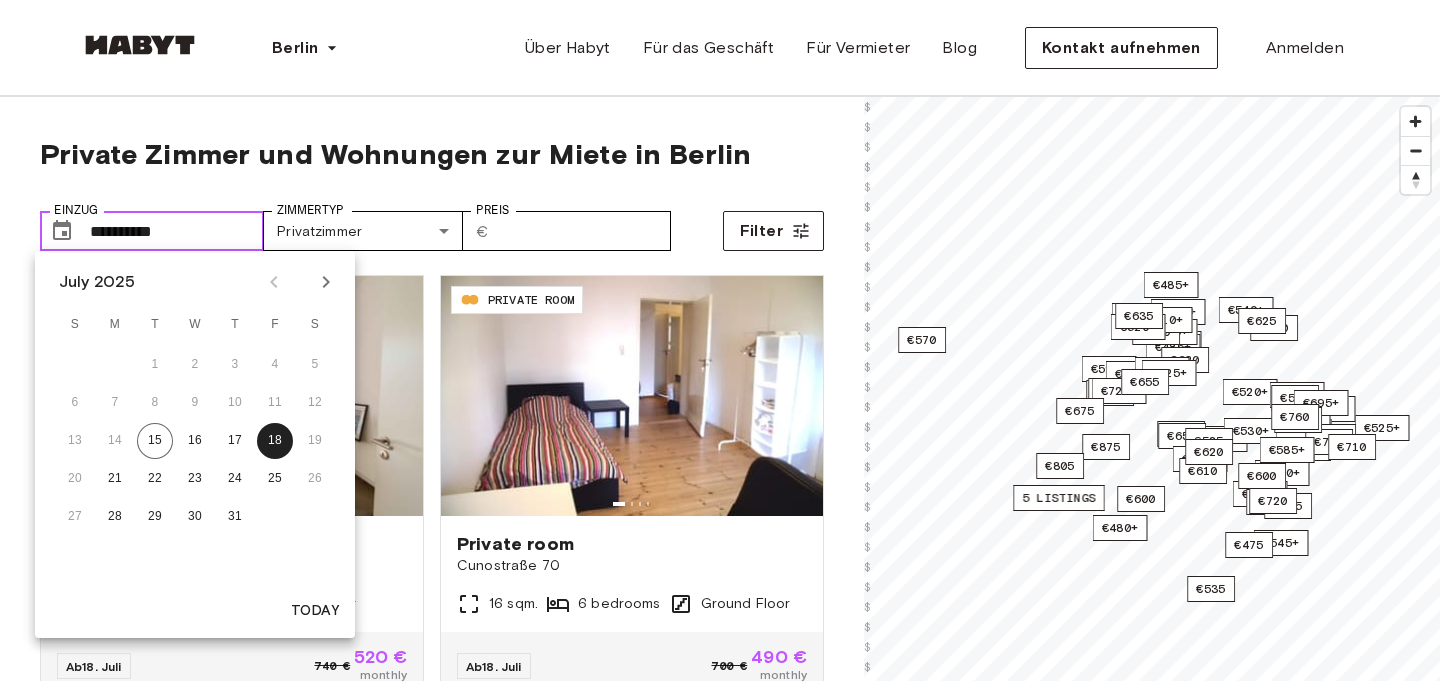 click on "**********" at bounding box center [177, 231] 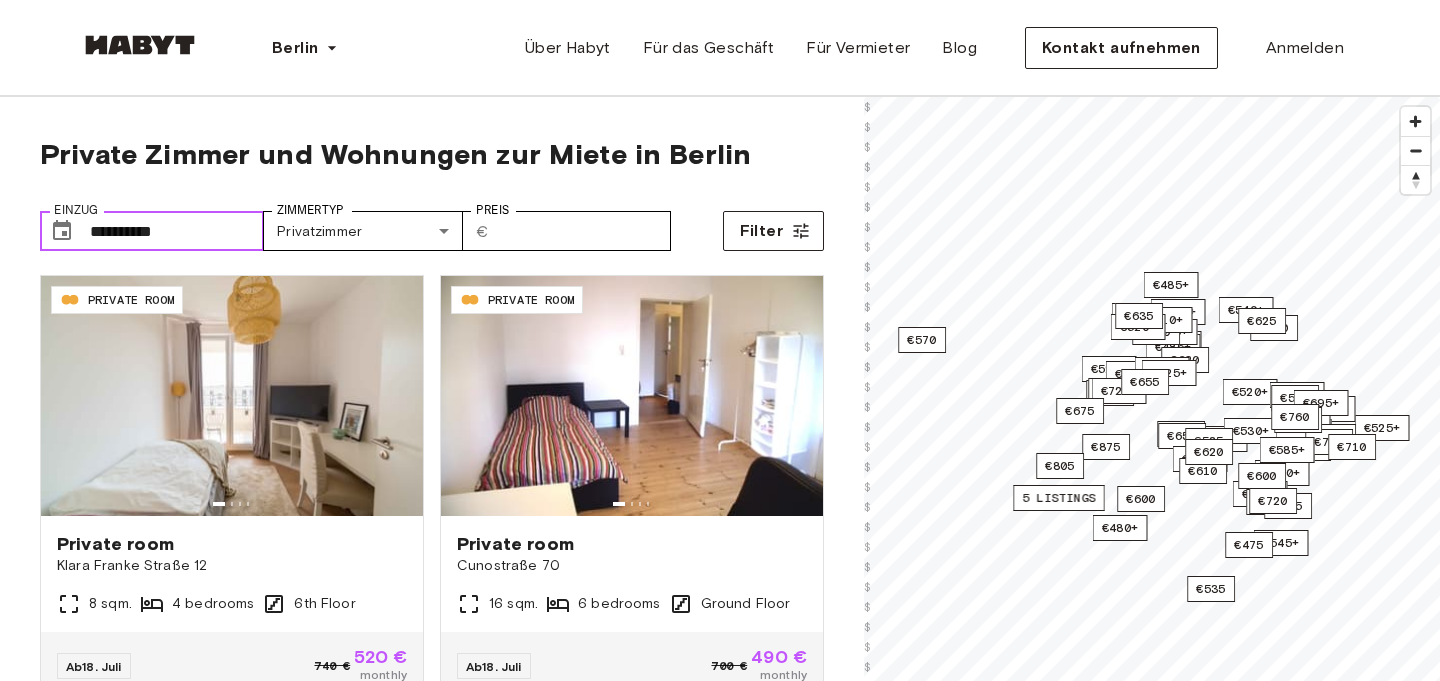 click on "**********" at bounding box center [177, 231] 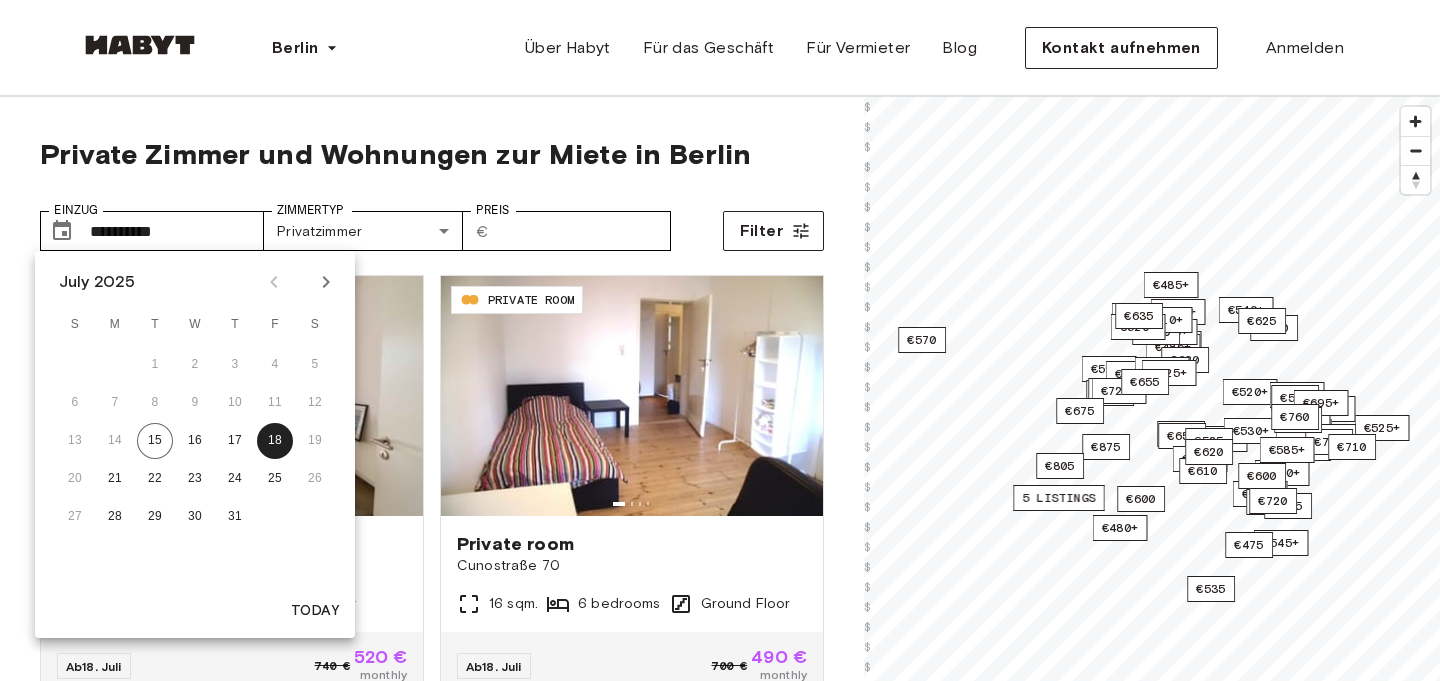 click 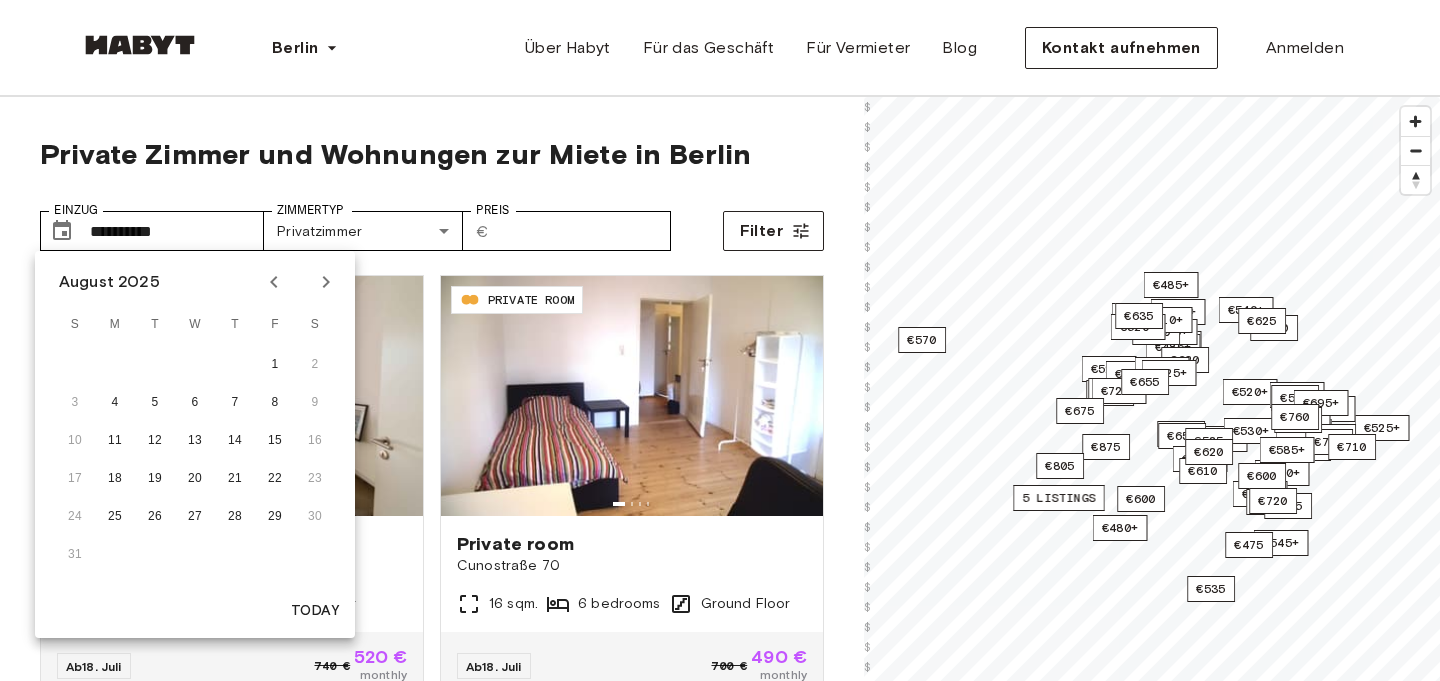 click 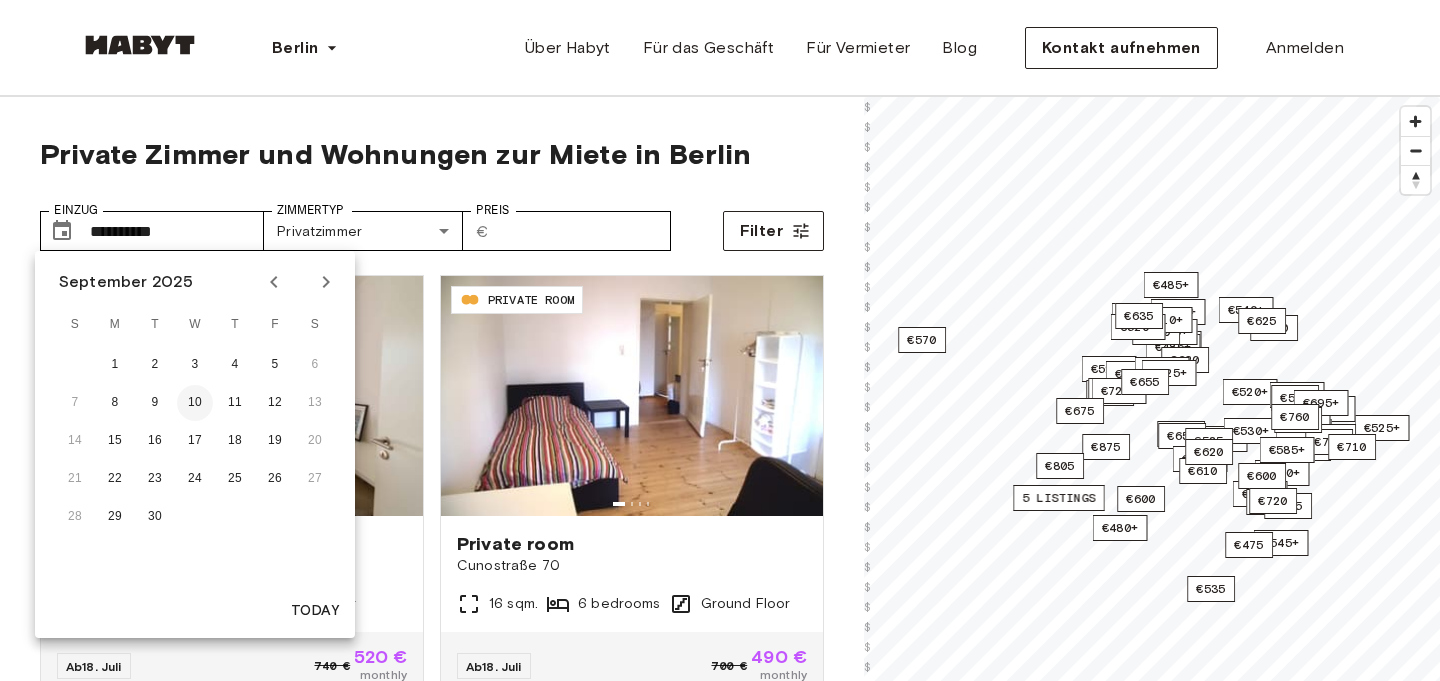 click on "10" at bounding box center [195, 403] 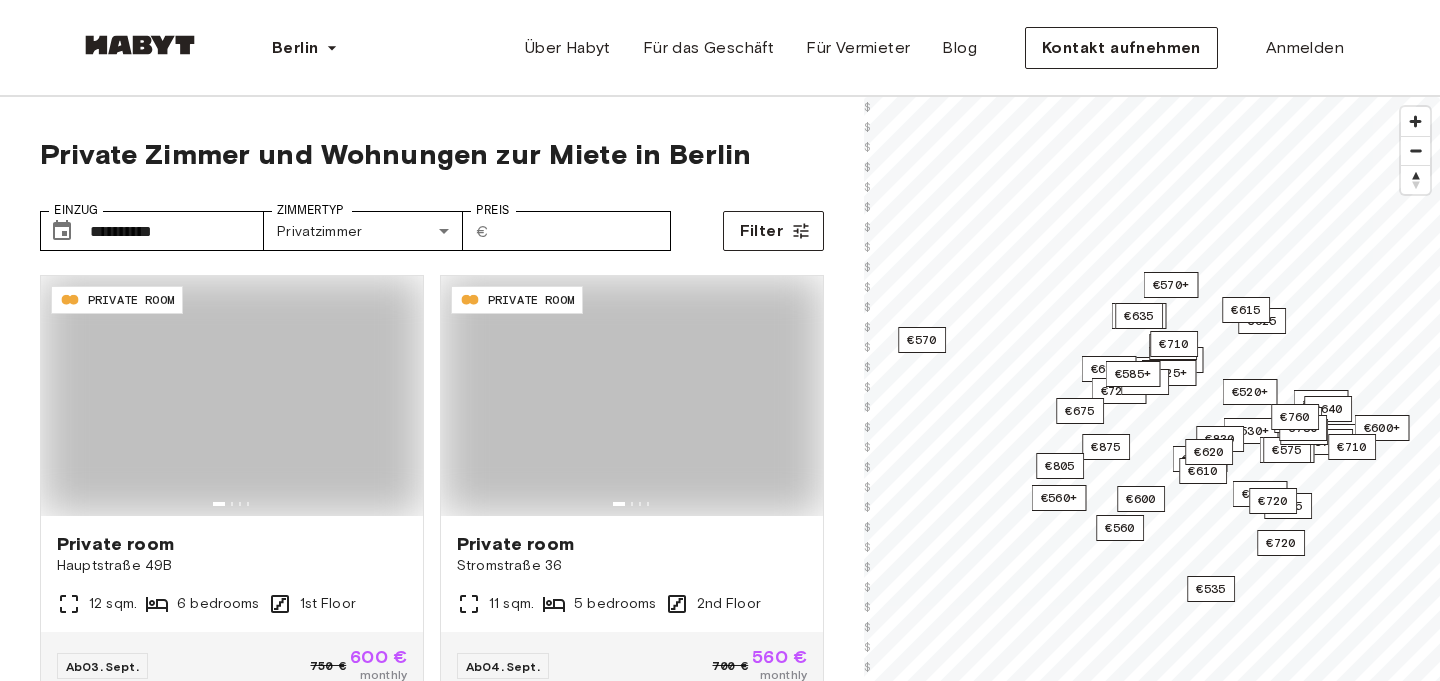 type on "**********" 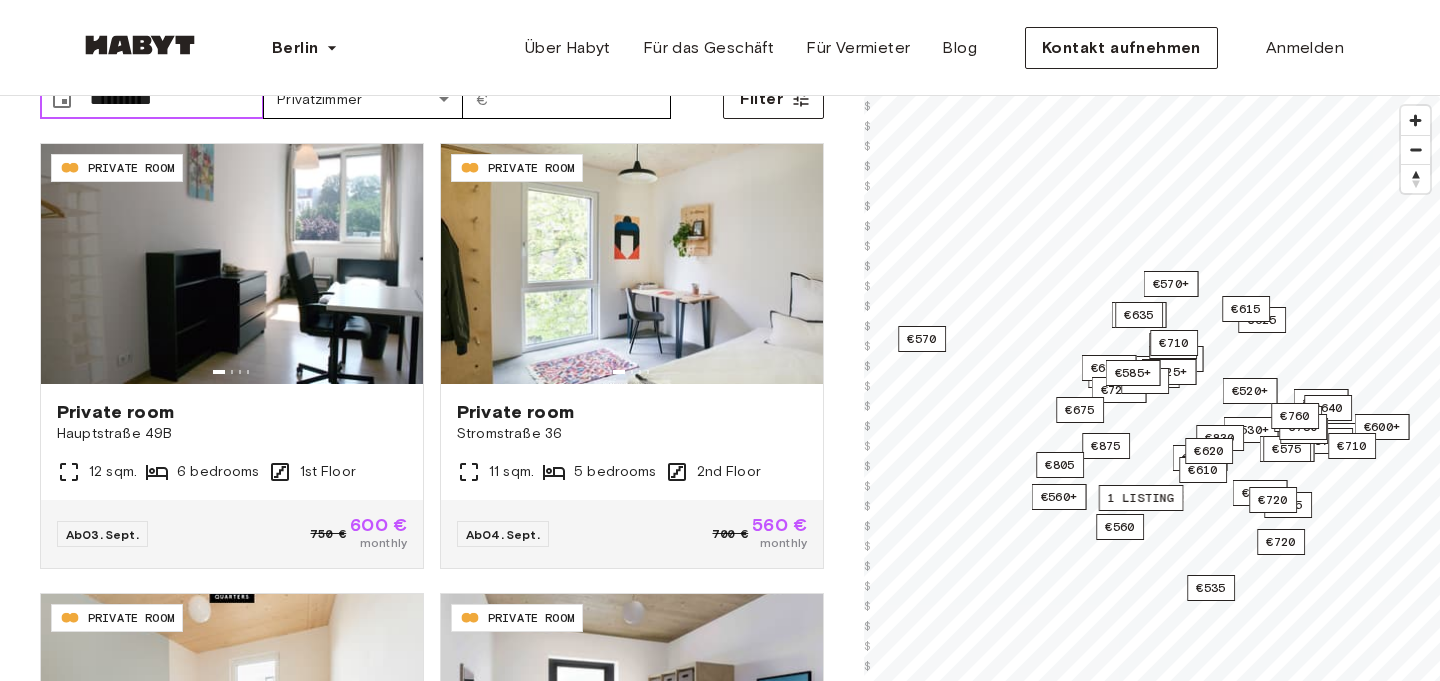 scroll, scrollTop: 126, scrollLeft: 0, axis: vertical 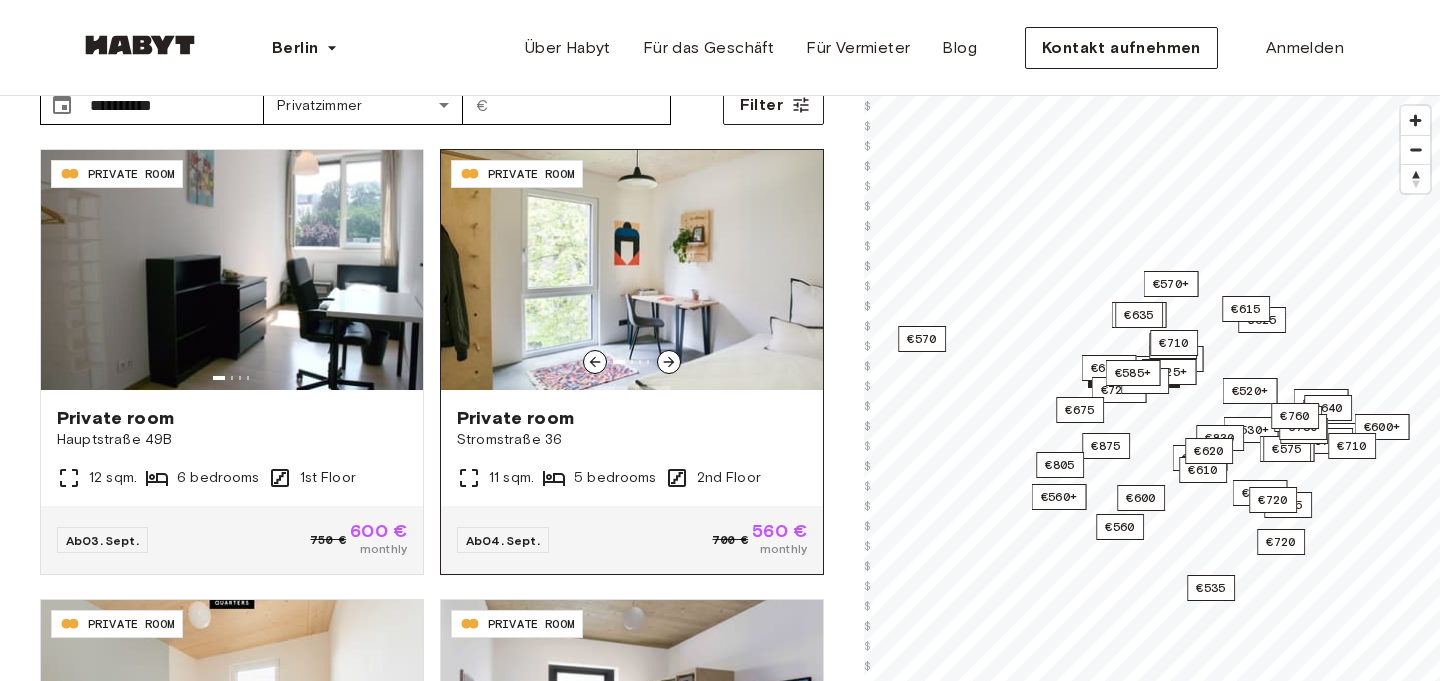 click on "Private room" at bounding box center [632, 418] 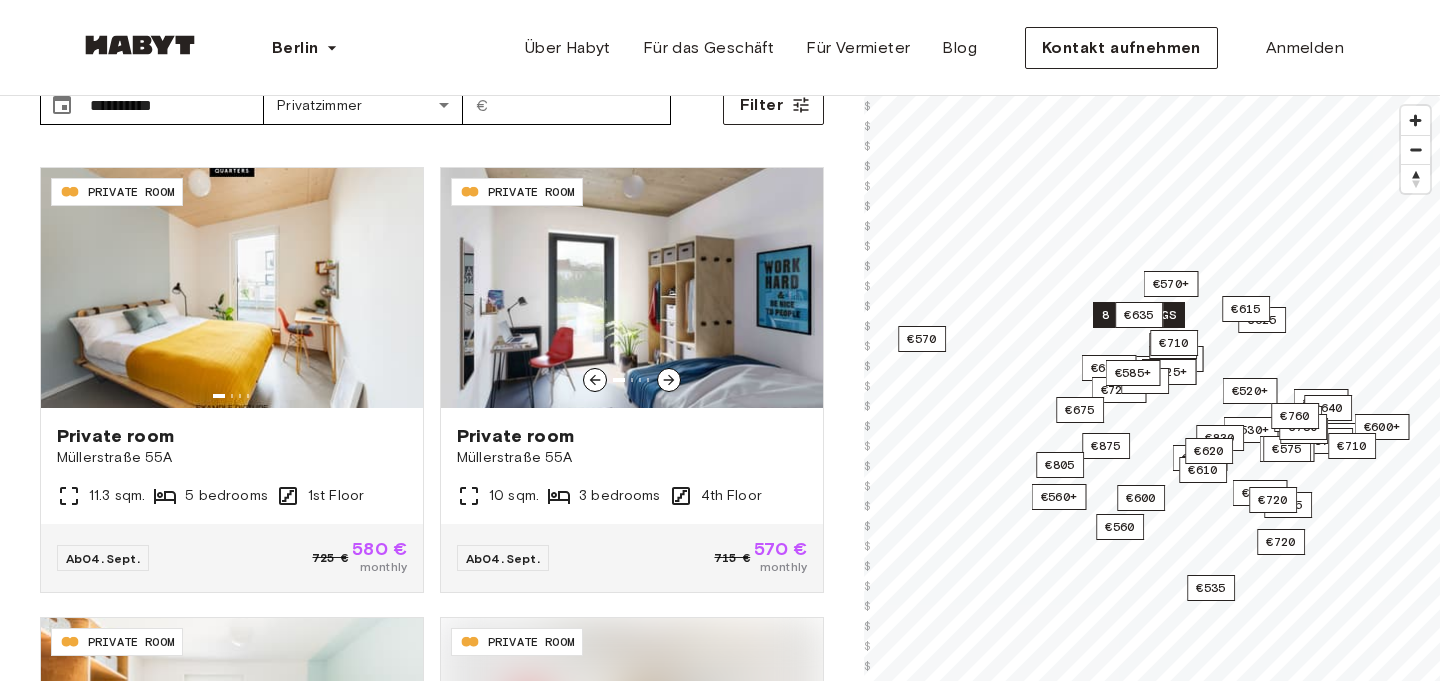 scroll, scrollTop: 446, scrollLeft: 0, axis: vertical 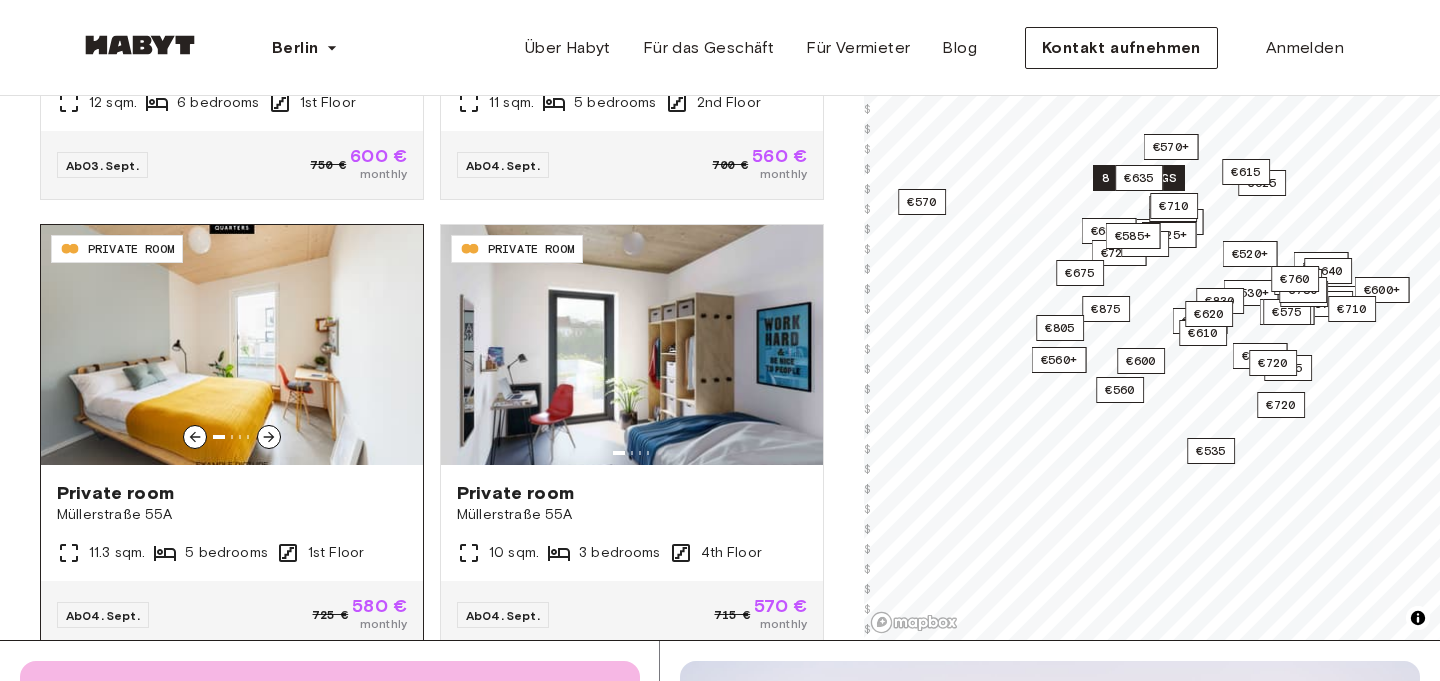 click on "Private room" at bounding box center (232, 493) 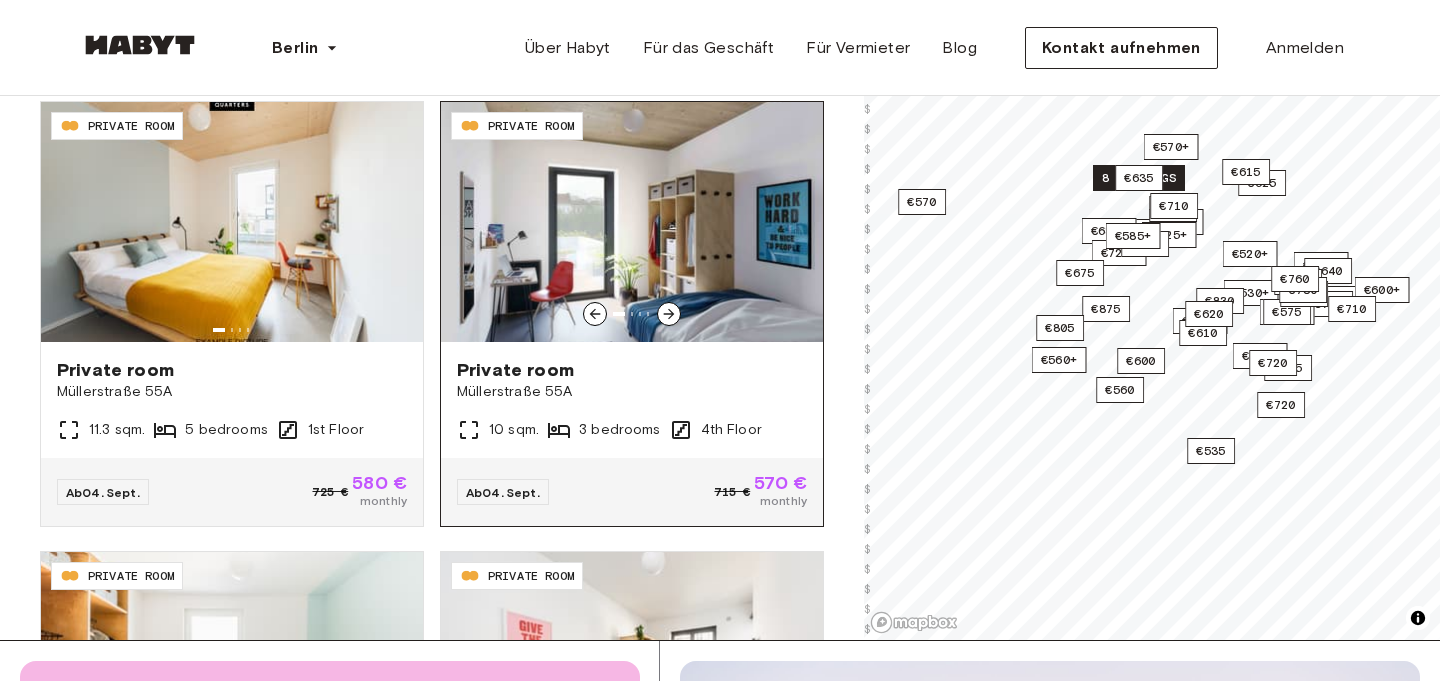 scroll, scrollTop: 344, scrollLeft: 0, axis: vertical 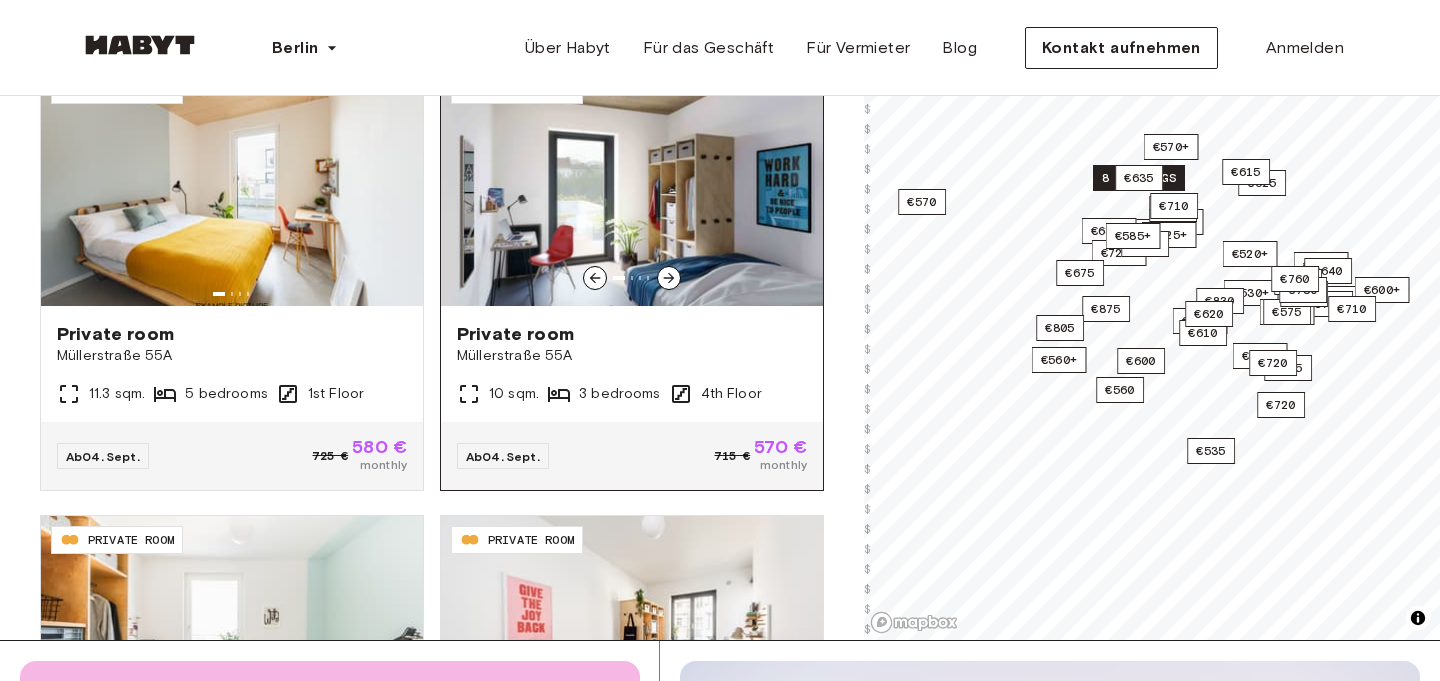 click on "Private room" at bounding box center [632, 334] 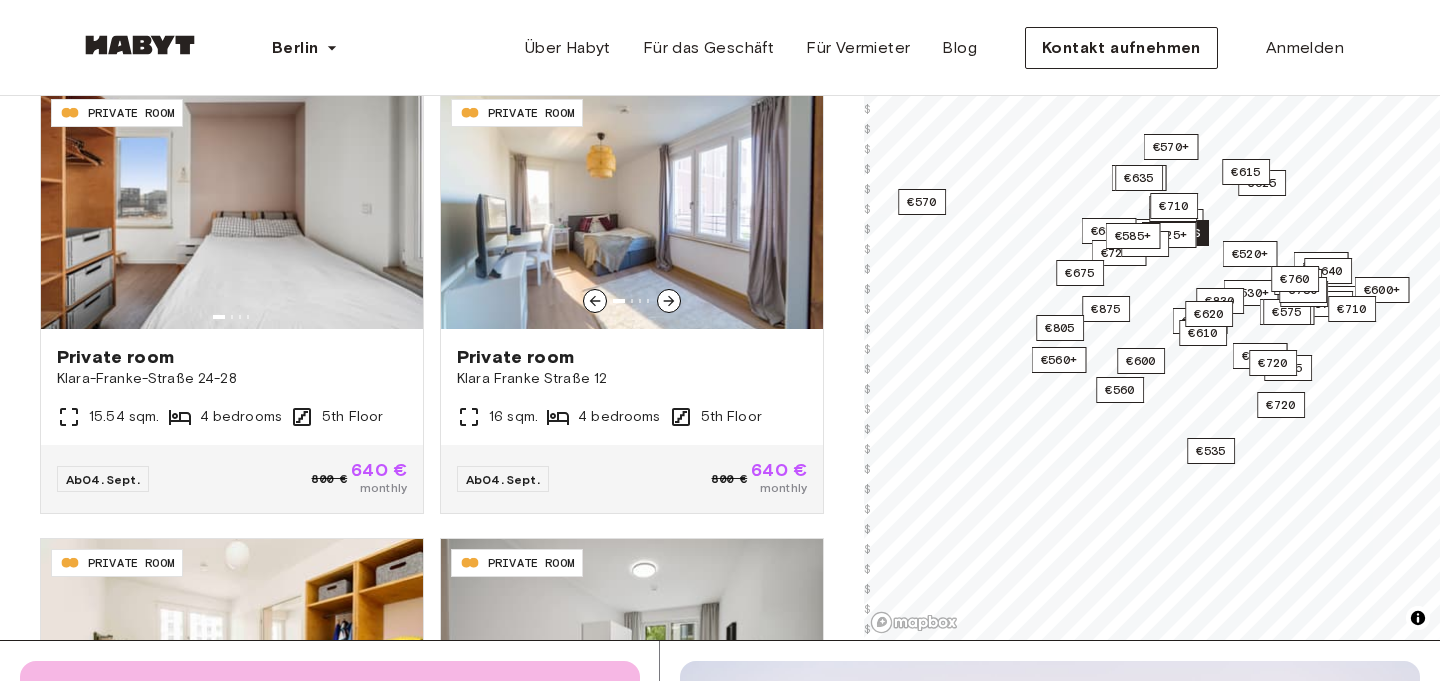 scroll, scrollTop: 1227, scrollLeft: 0, axis: vertical 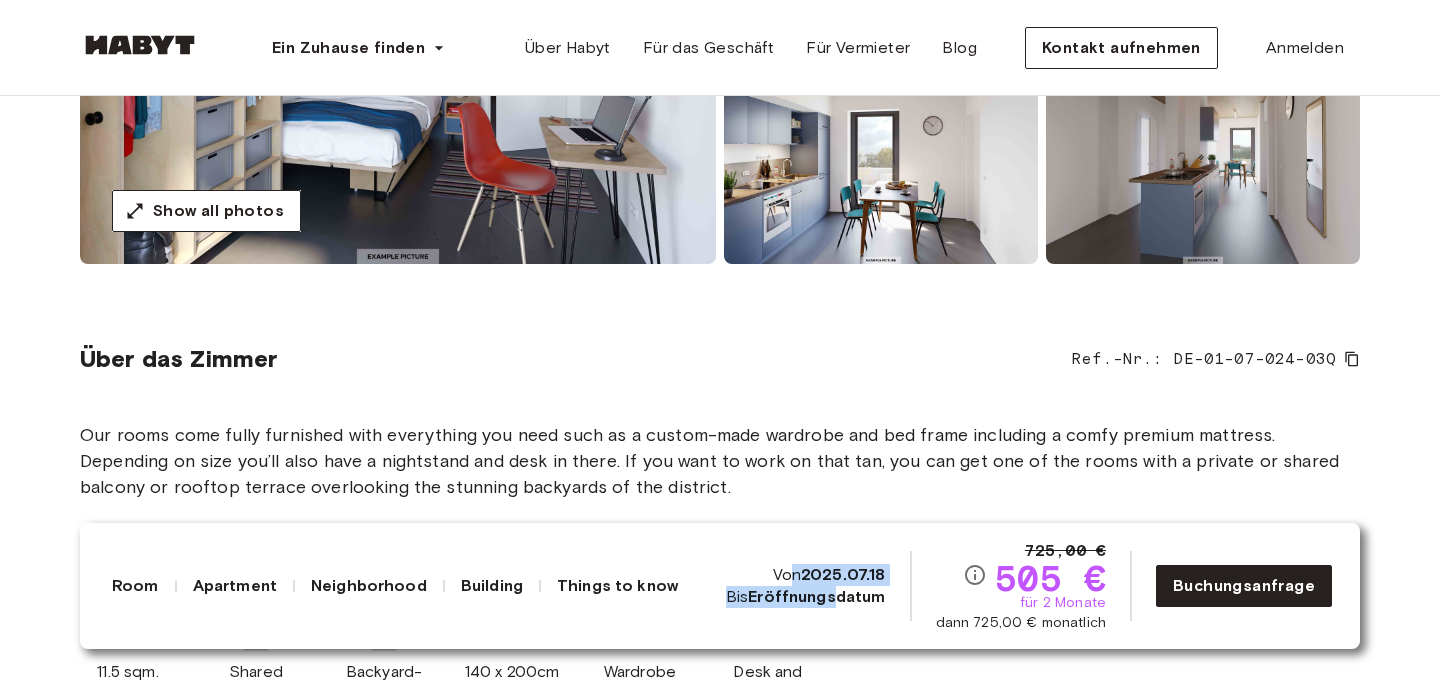 drag, startPoint x: 800, startPoint y: 576, endPoint x: 841, endPoint y: 602, distance: 48.548943 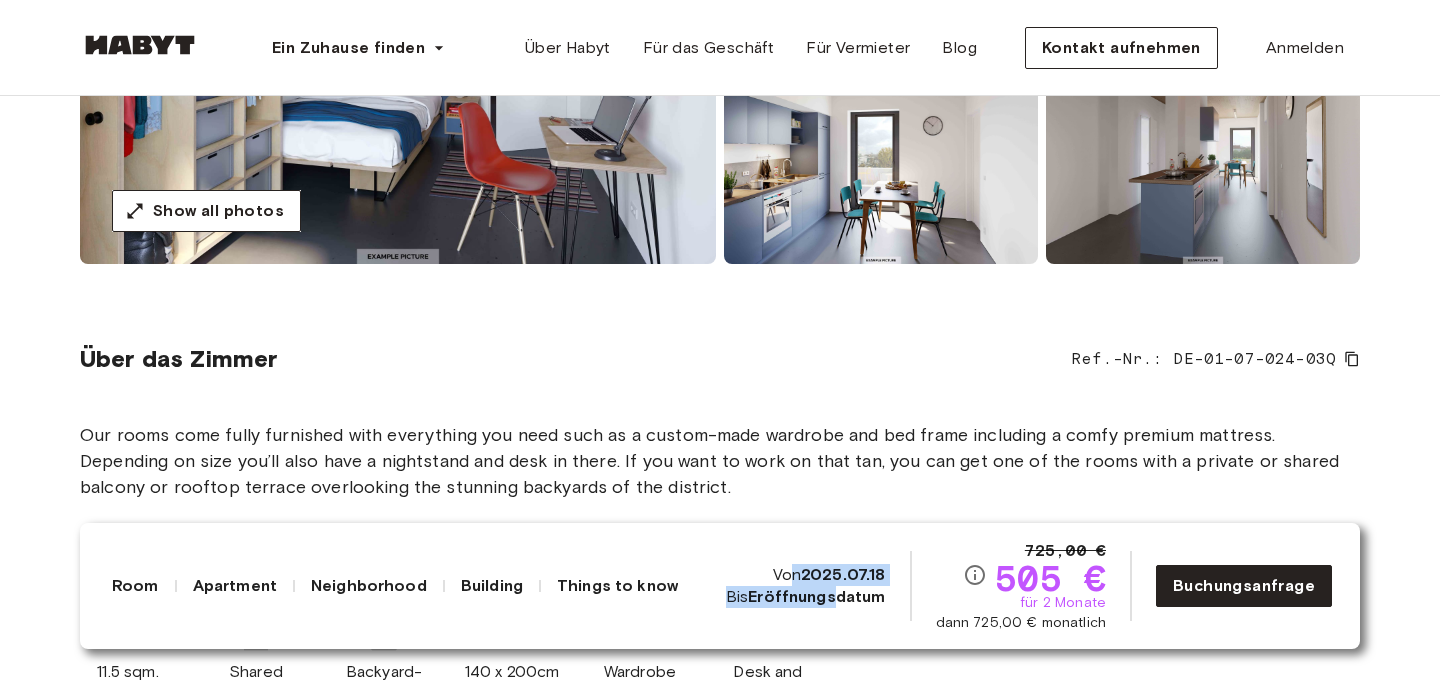 click on "725,00 € 505 € für 2 Monate dann 725,00 € monatlich Von 2025.07.18 Bis Eröffnungsdatum" at bounding box center (916, 586) 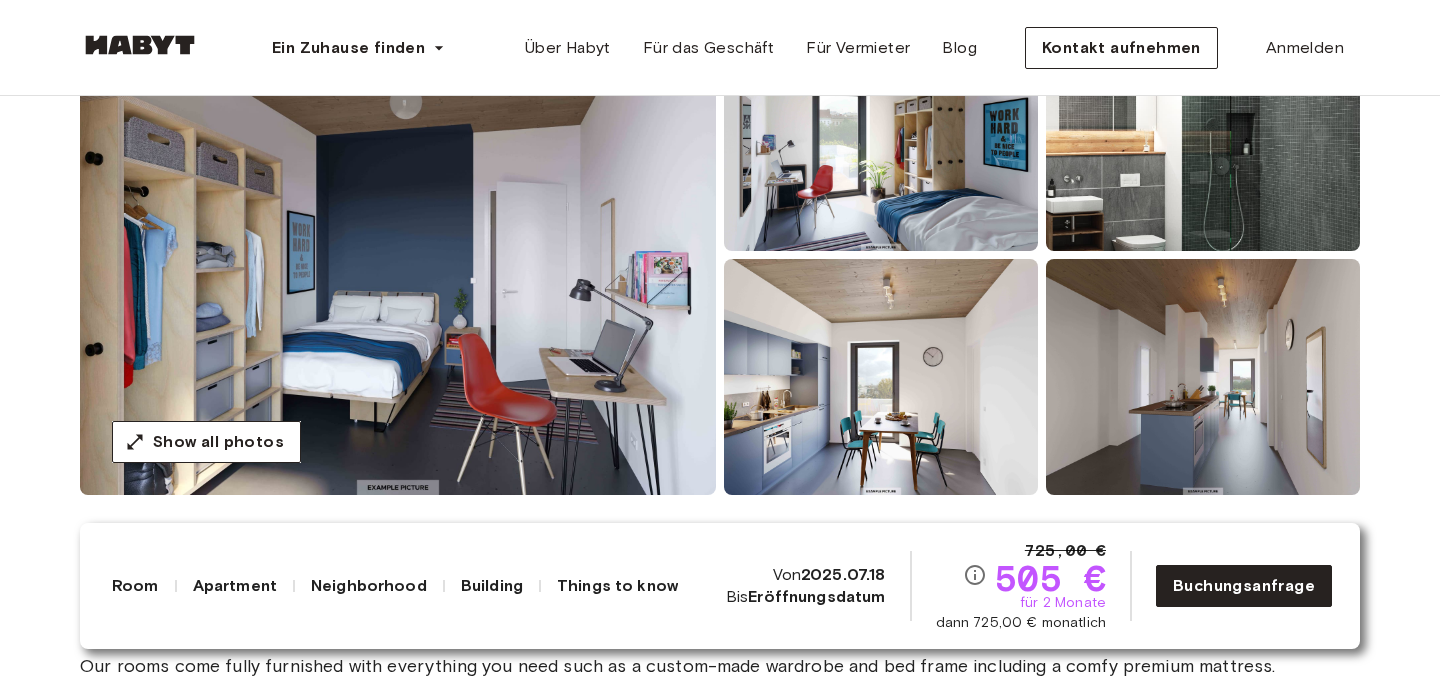 scroll, scrollTop: 256, scrollLeft: 0, axis: vertical 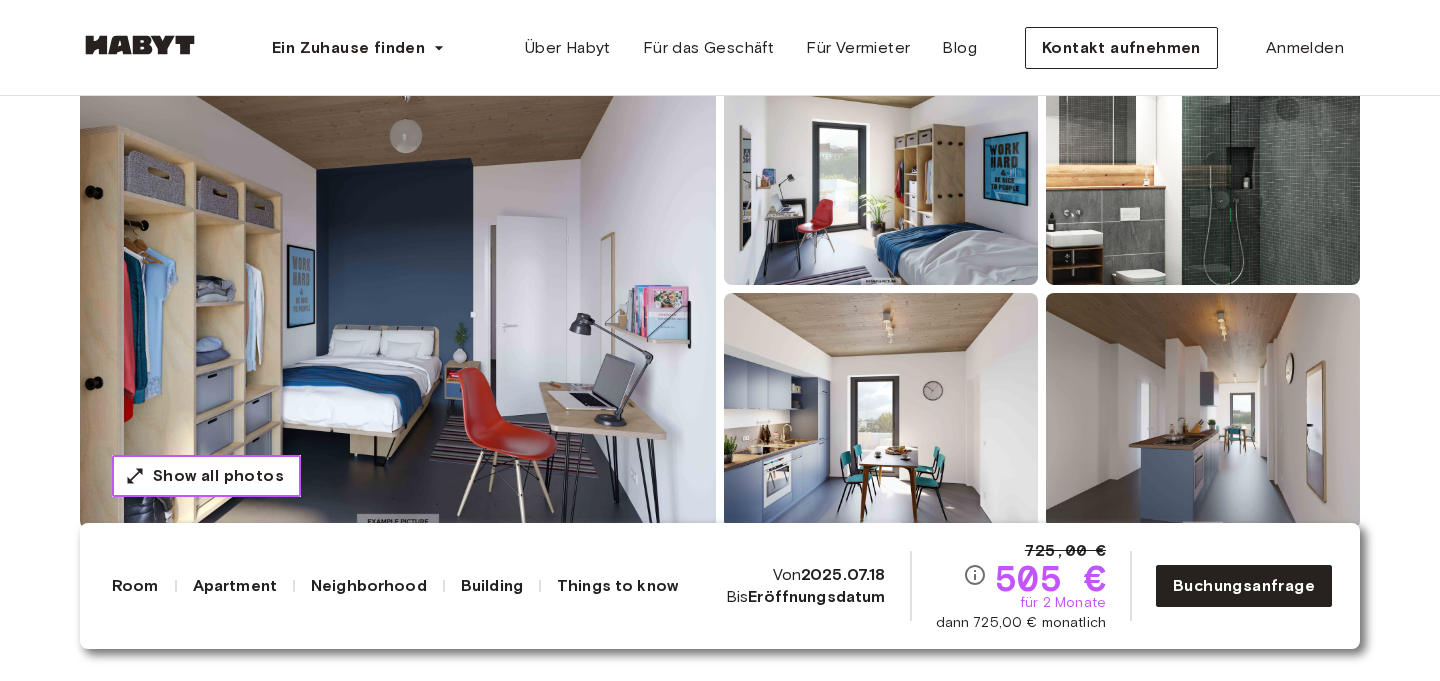 click on "Show all photos" at bounding box center [218, 476] 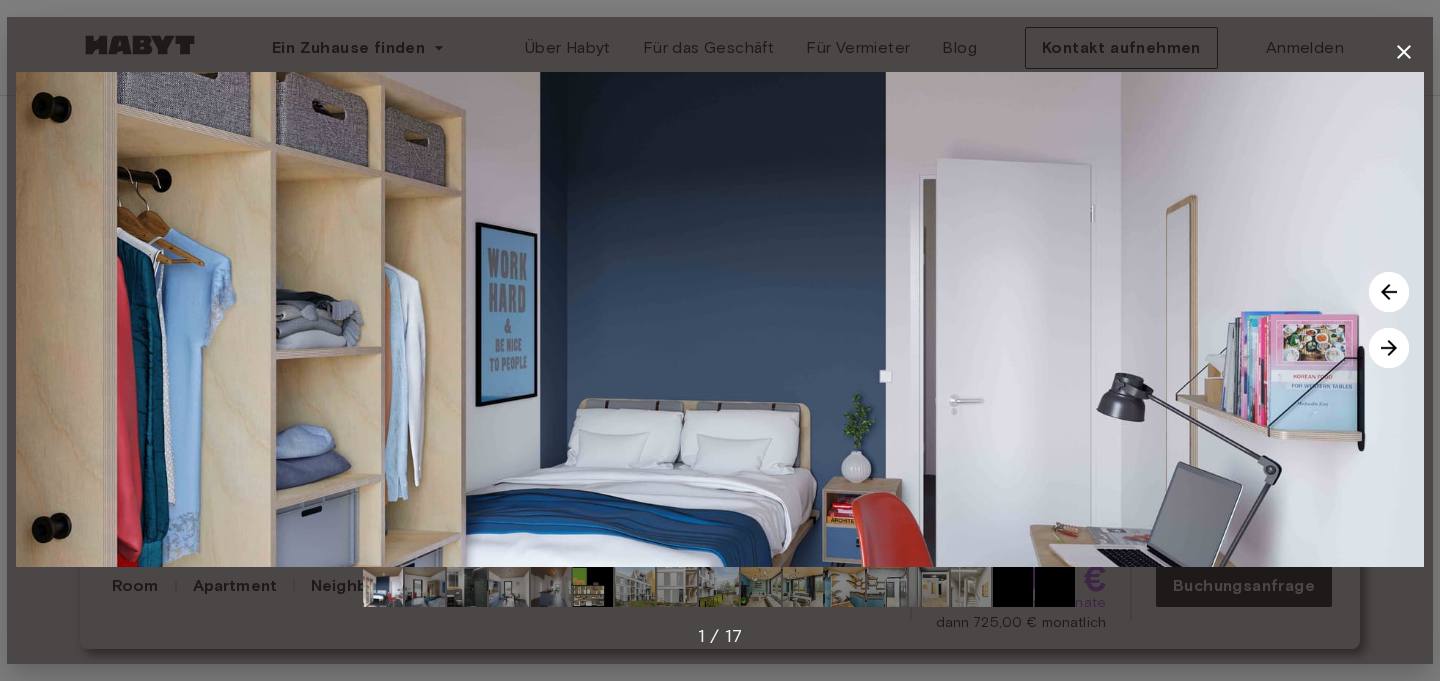 click at bounding box center [1389, 348] 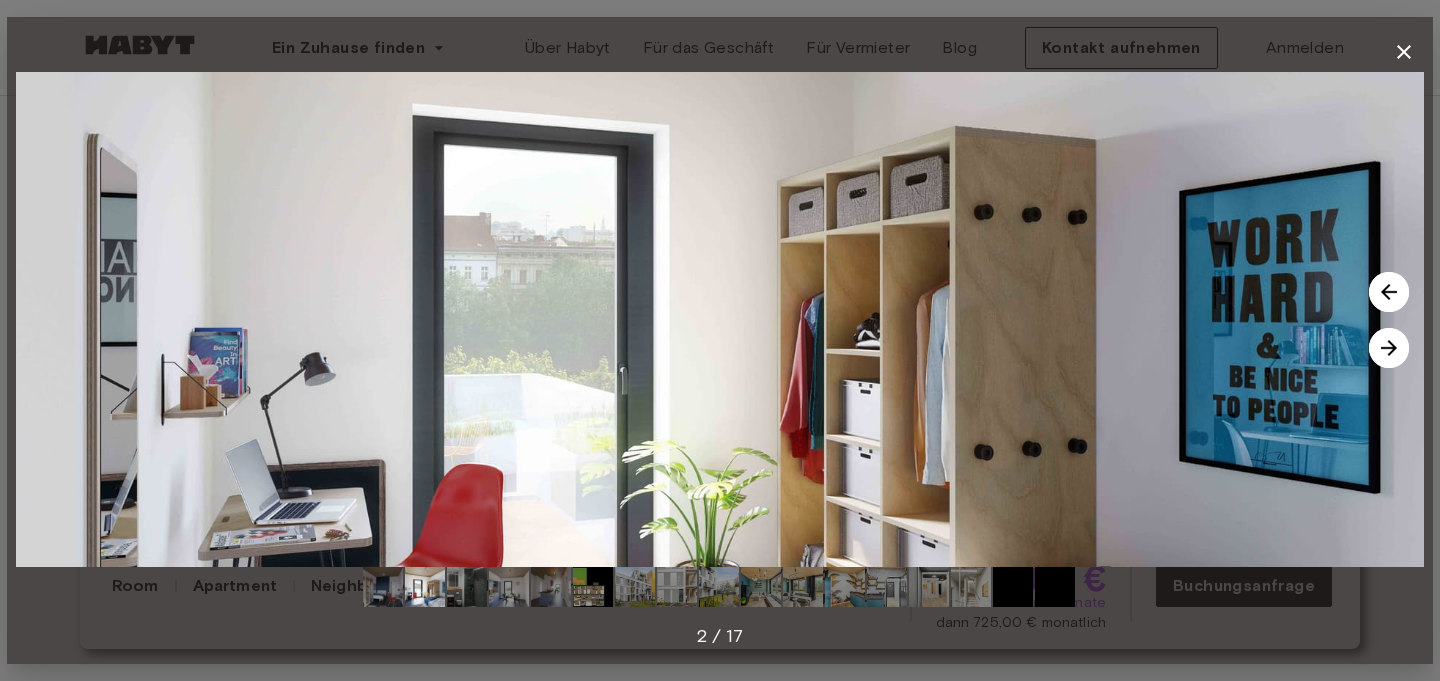 click at bounding box center [1389, 348] 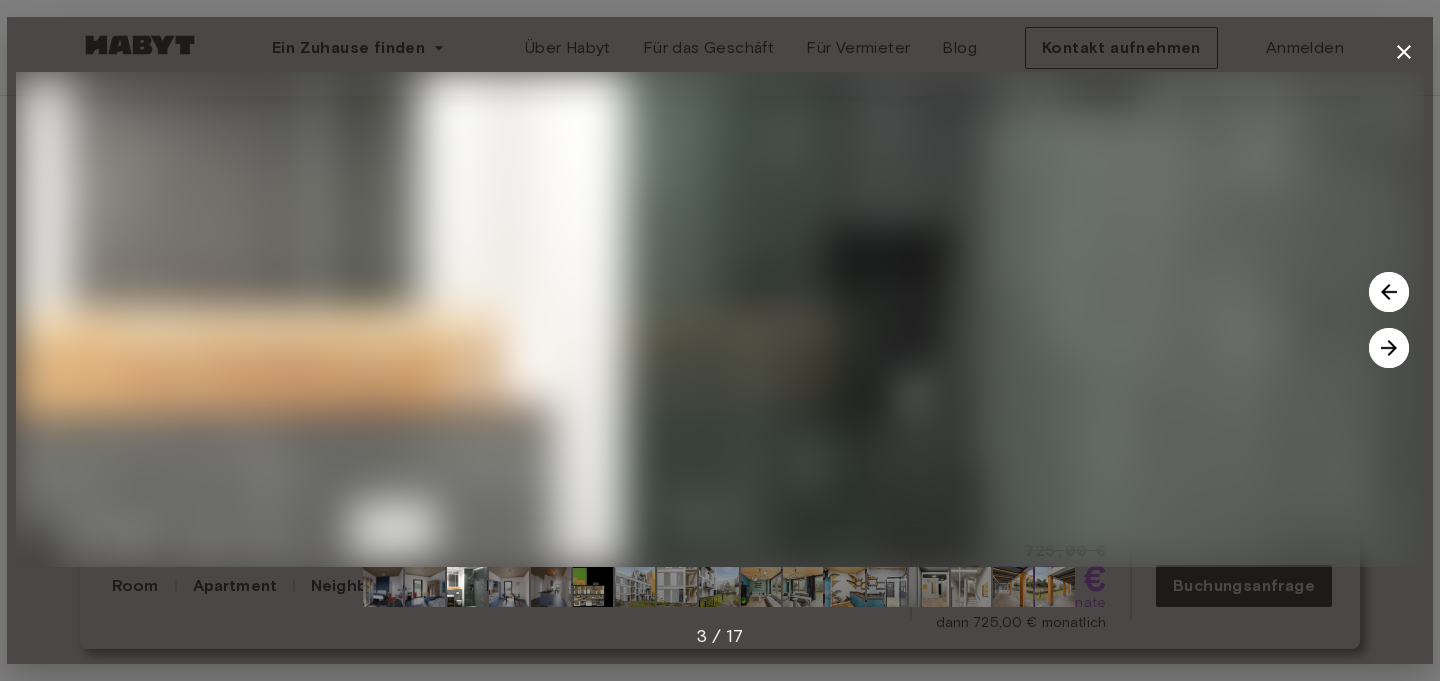click 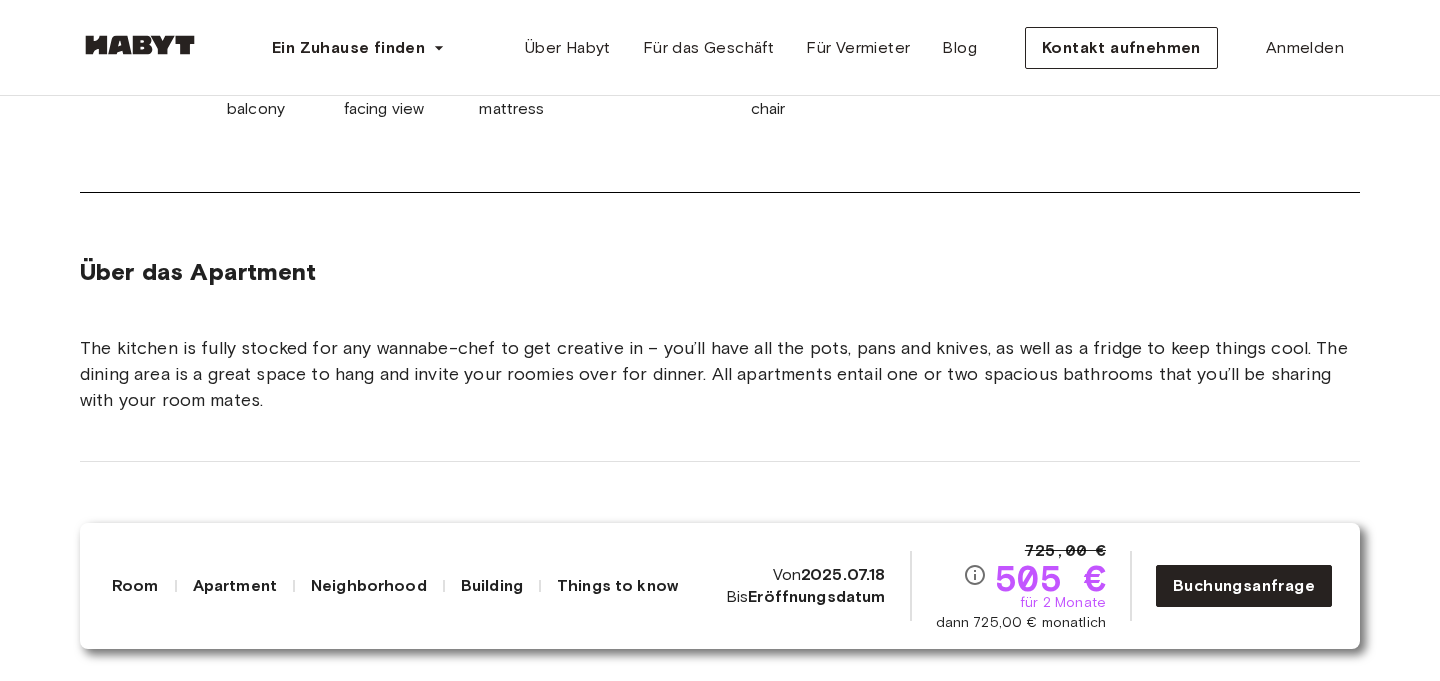 scroll, scrollTop: 1068, scrollLeft: 0, axis: vertical 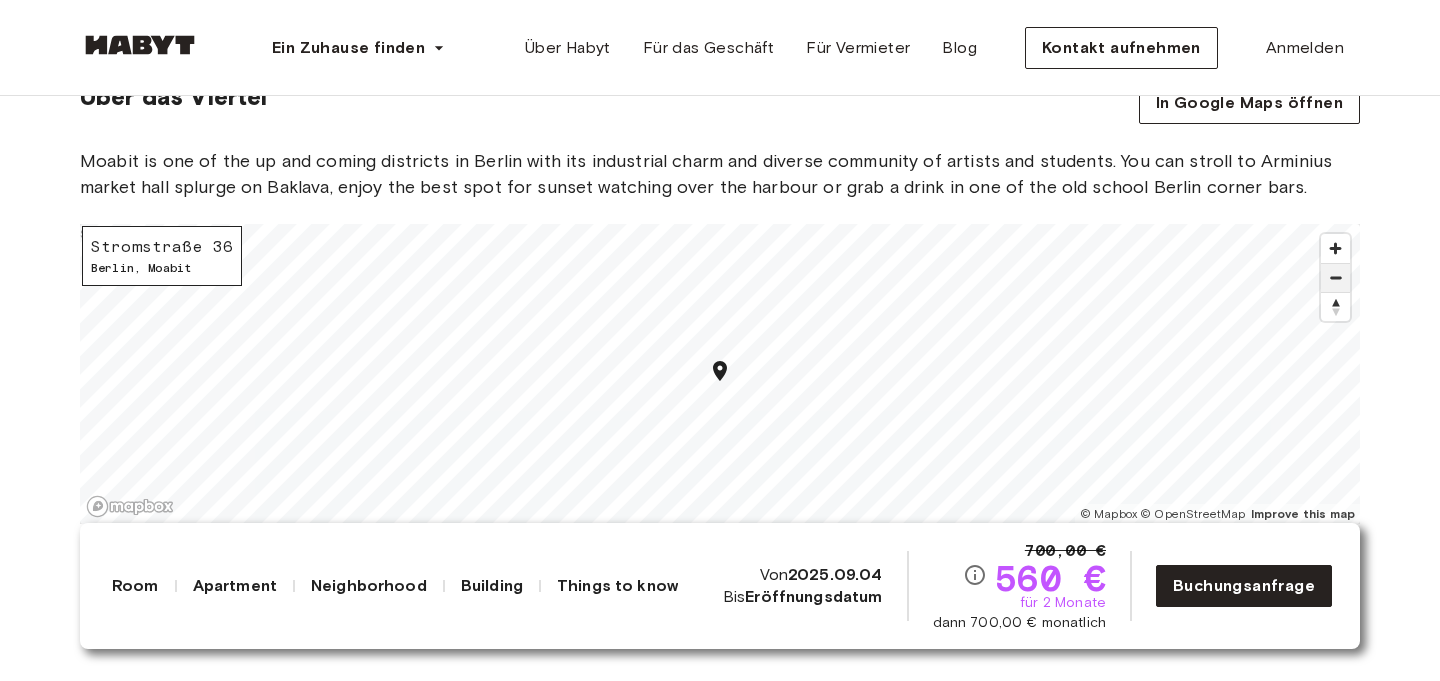 click at bounding box center (1335, 278) 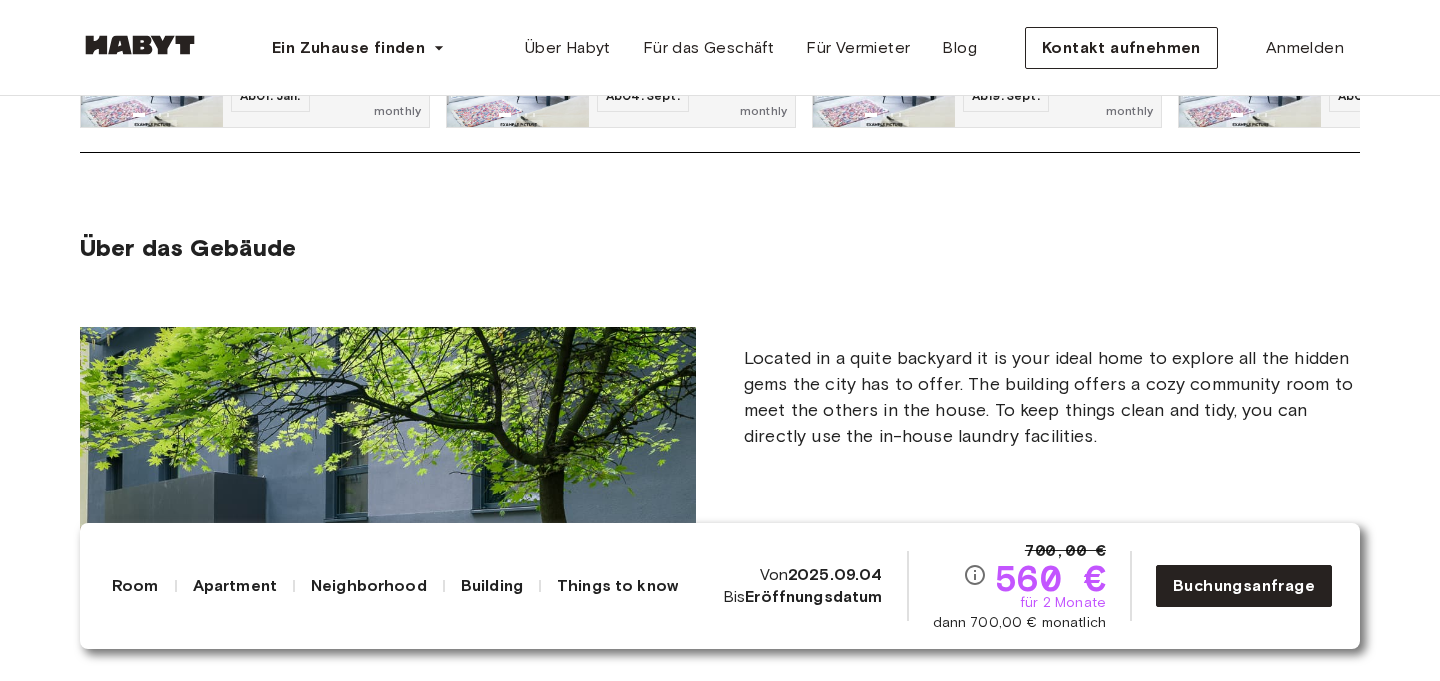 scroll, scrollTop: 1877, scrollLeft: 0, axis: vertical 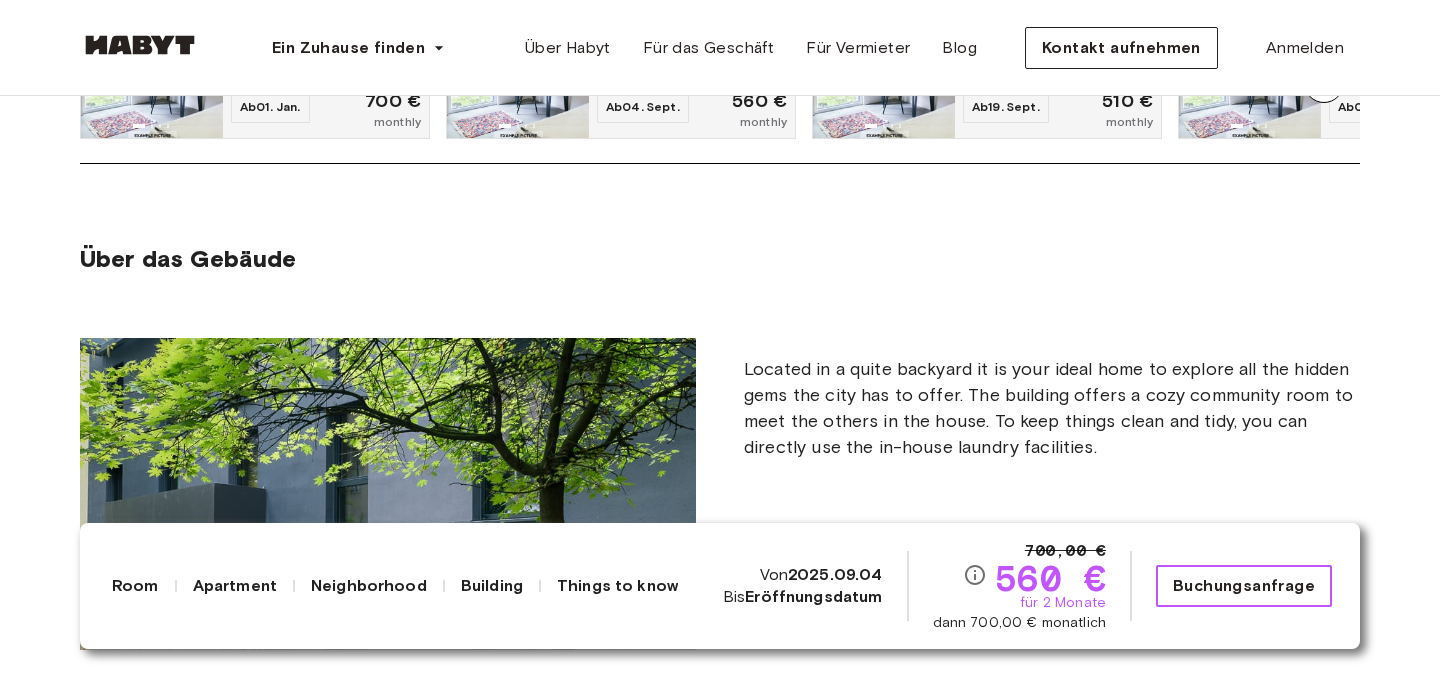 click on "Buchungsanfrage" at bounding box center [1244, 586] 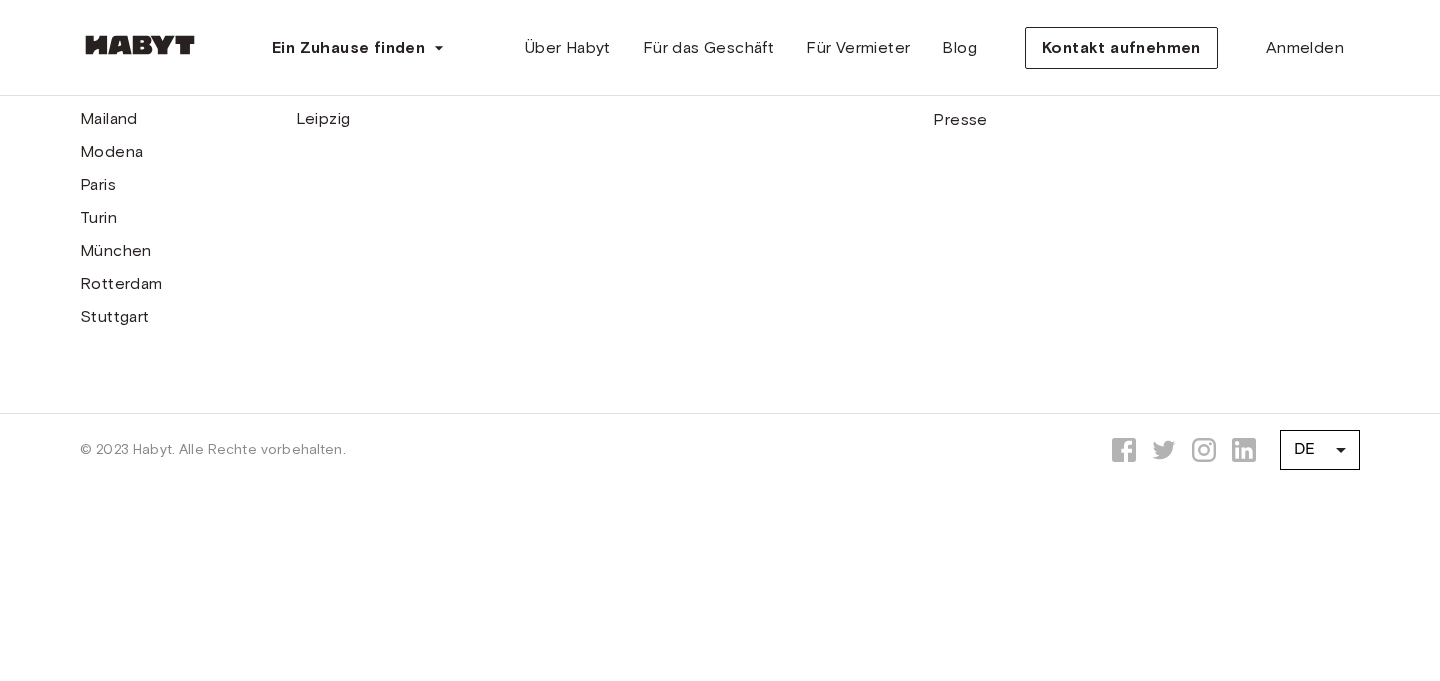 scroll, scrollTop: 0, scrollLeft: 0, axis: both 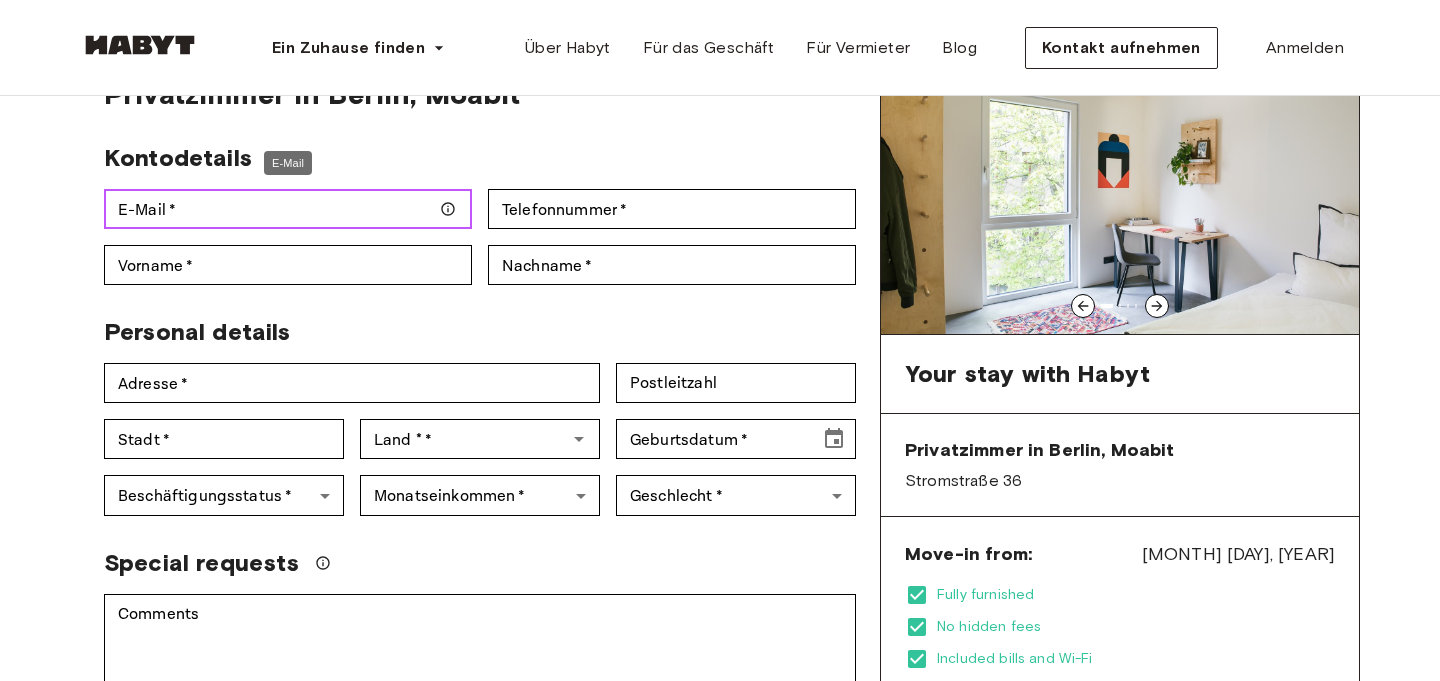 click on "E-Mail   *" at bounding box center [288, 209] 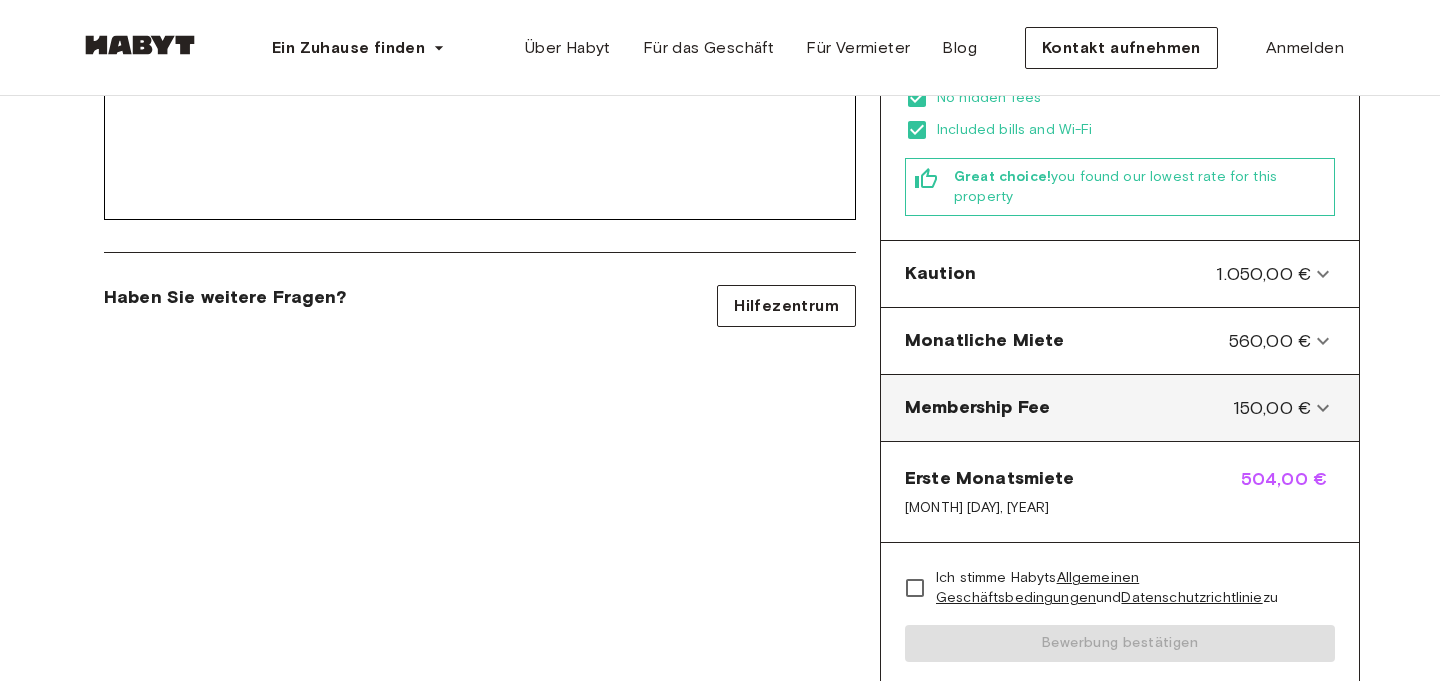 scroll, scrollTop: 647, scrollLeft: 0, axis: vertical 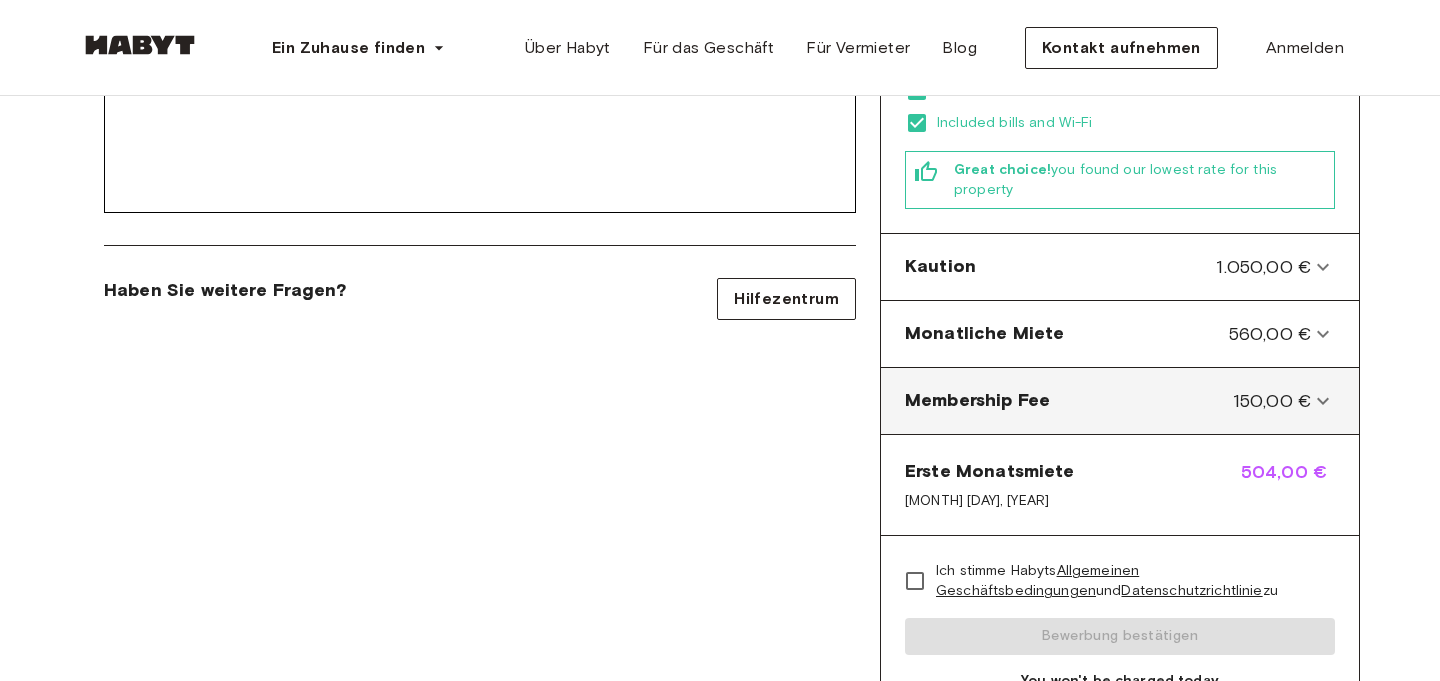 click on "Membership Fee 150,00 €" at bounding box center [1120, 401] 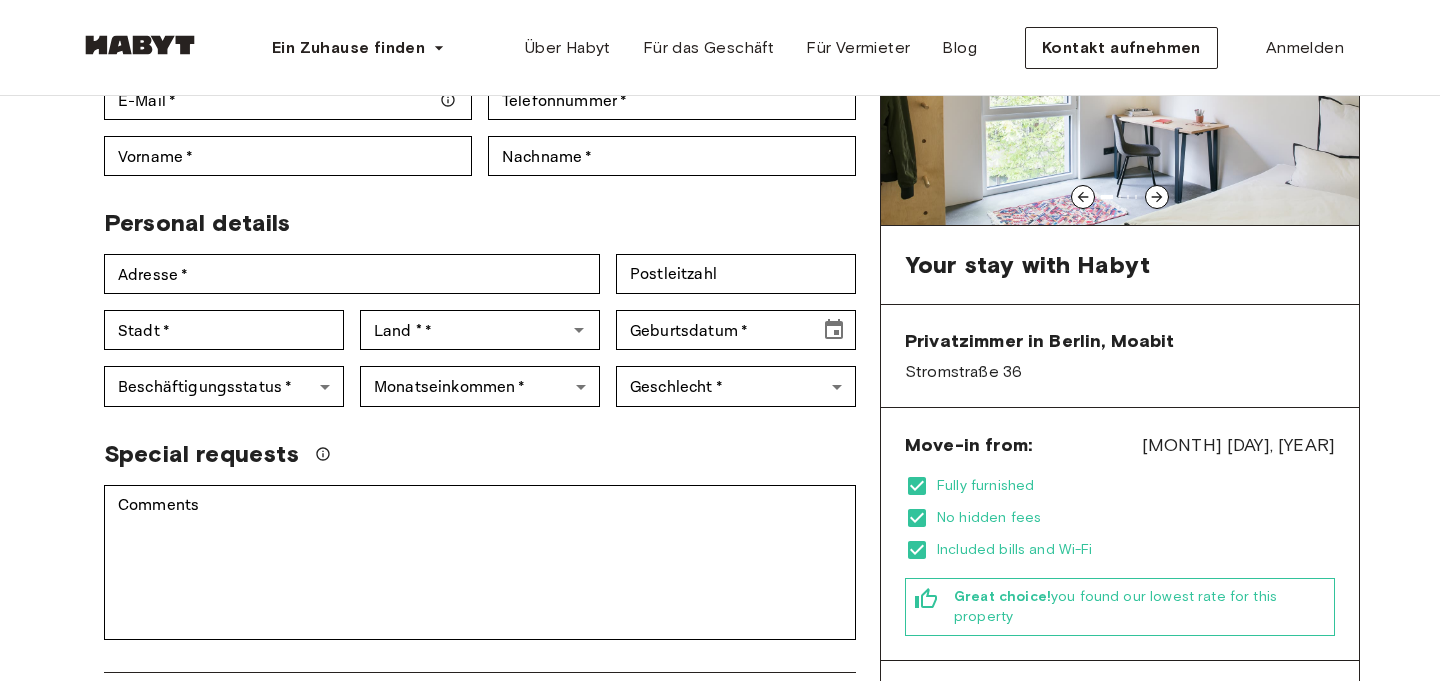 scroll, scrollTop: 0, scrollLeft: 0, axis: both 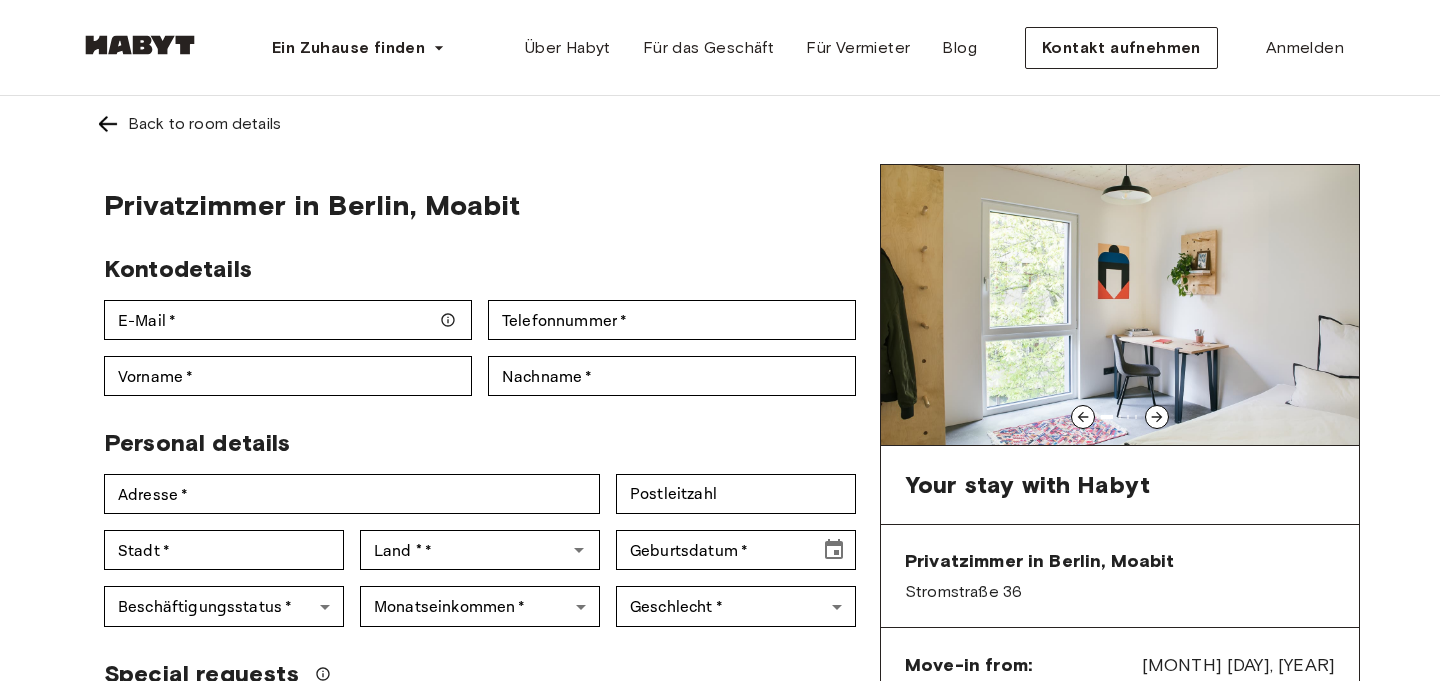 click 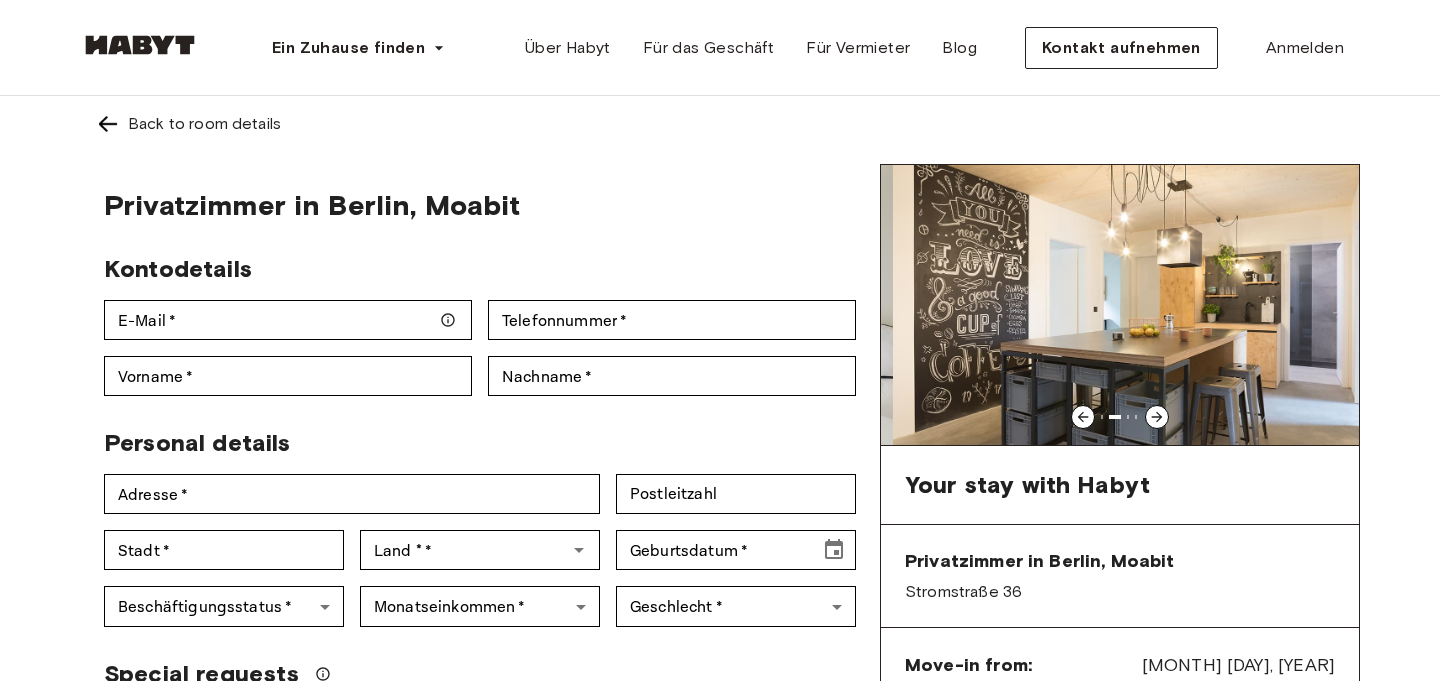 click 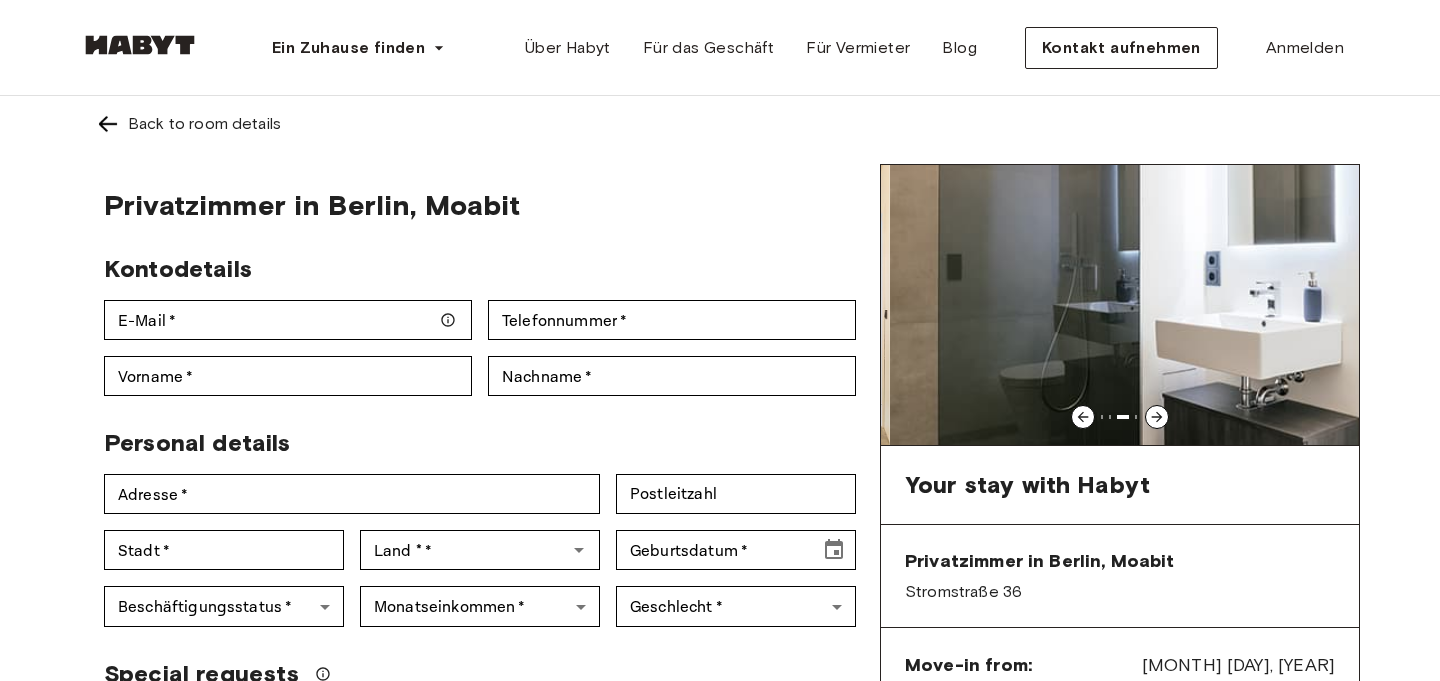 click 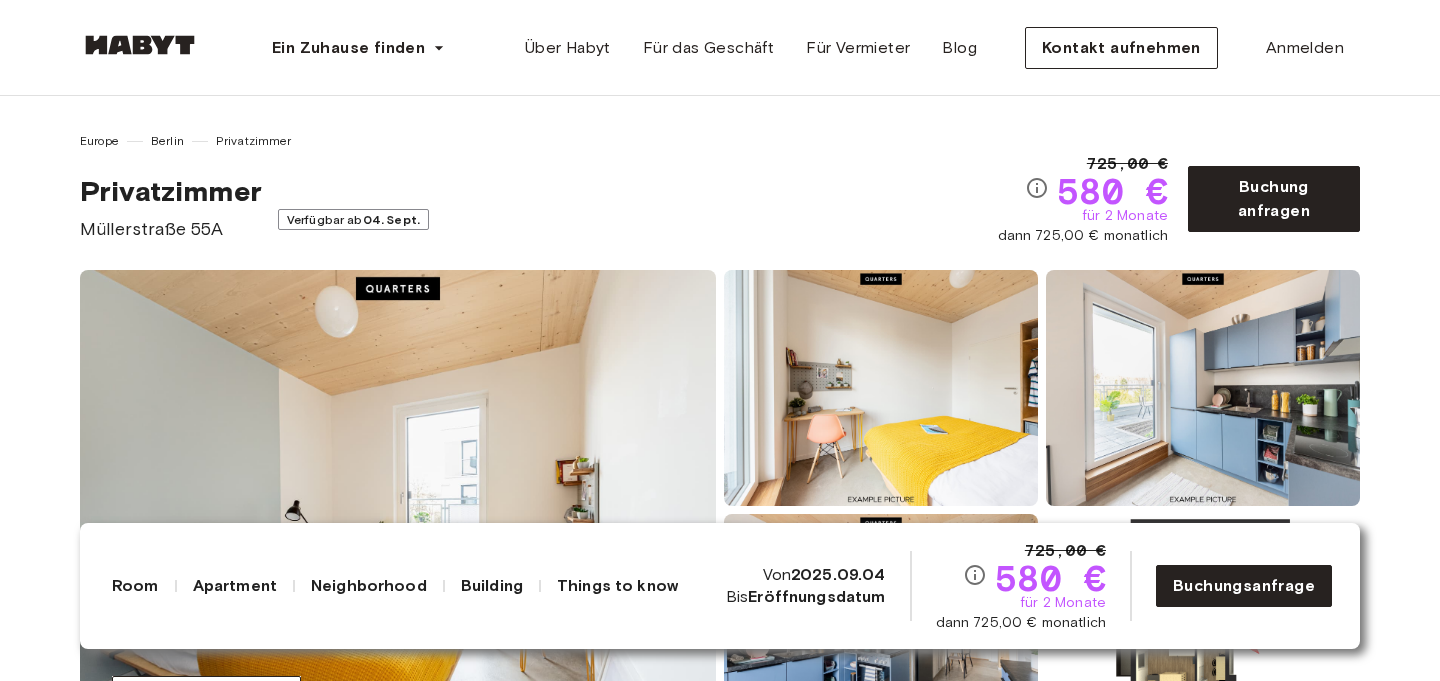 scroll, scrollTop: 0, scrollLeft: 0, axis: both 